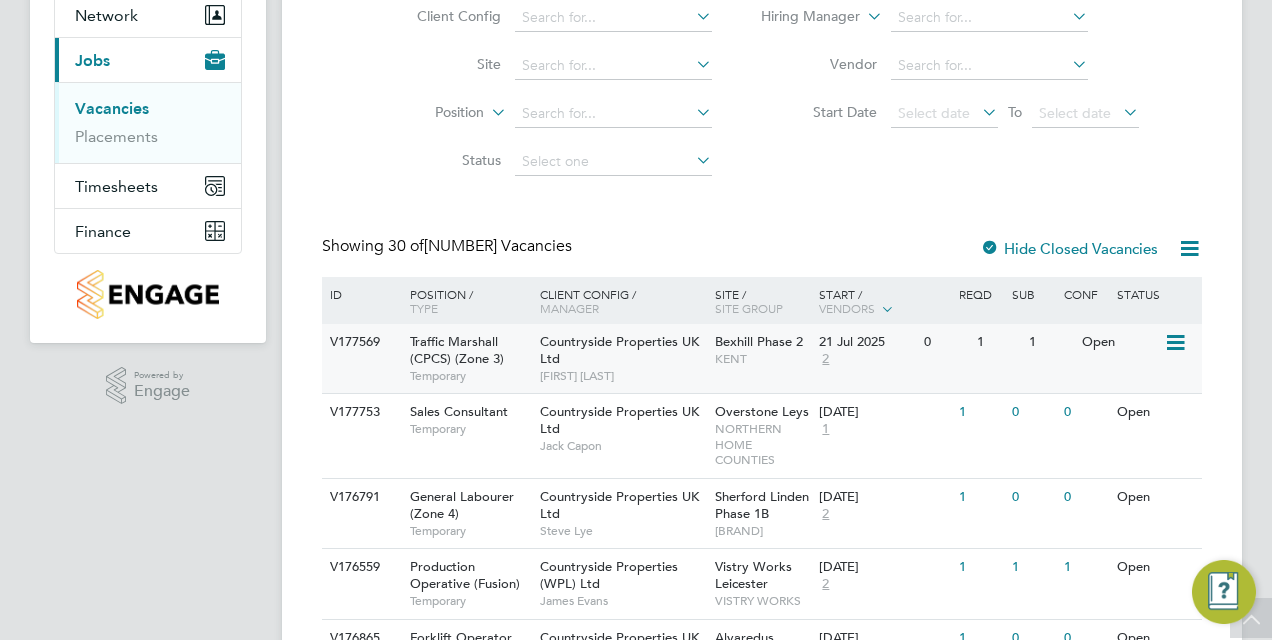scroll, scrollTop: 0, scrollLeft: 0, axis: both 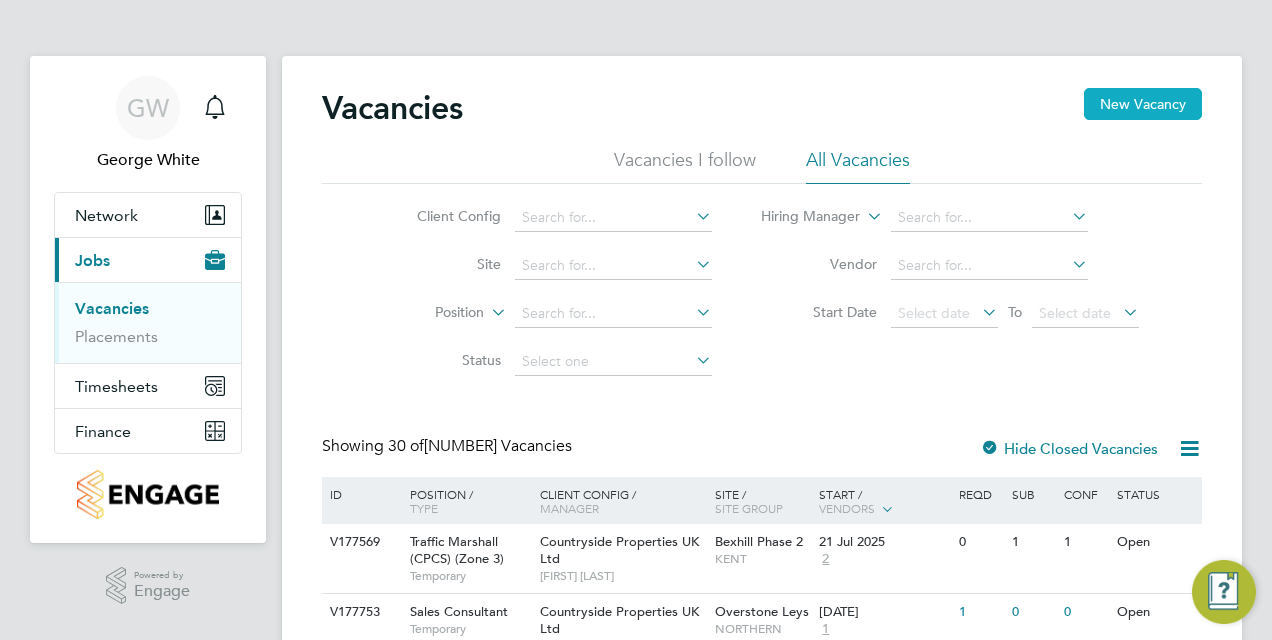 click on "New Vacancy" 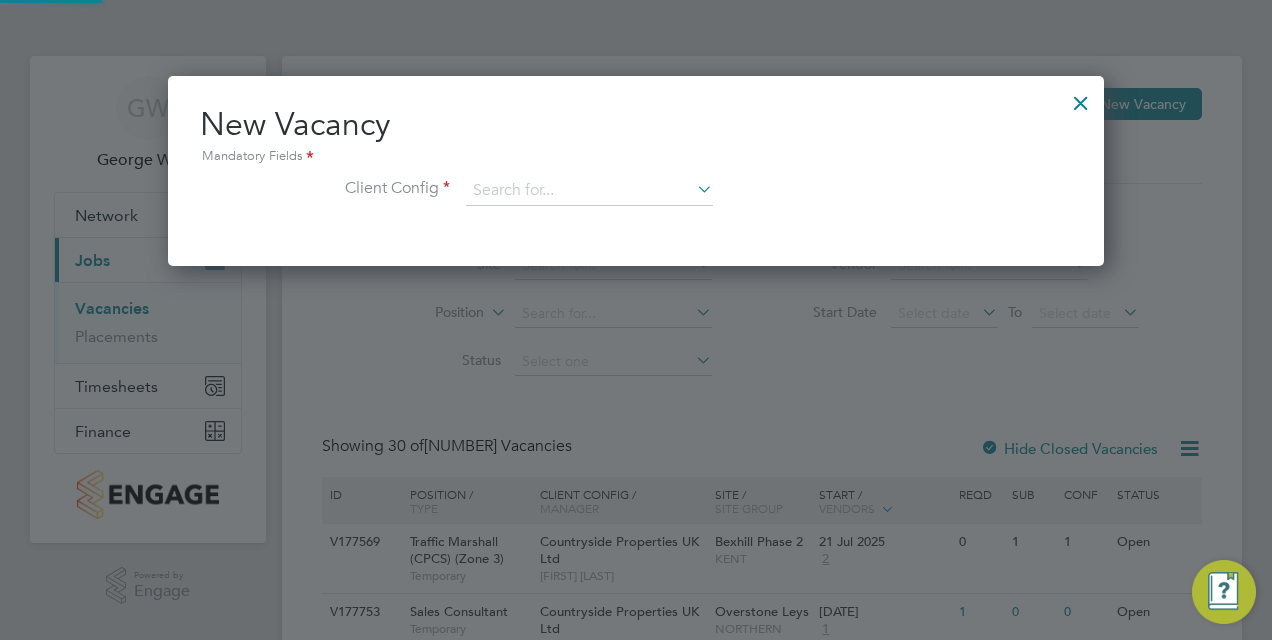 scroll, scrollTop: 10, scrollLeft: 10, axis: both 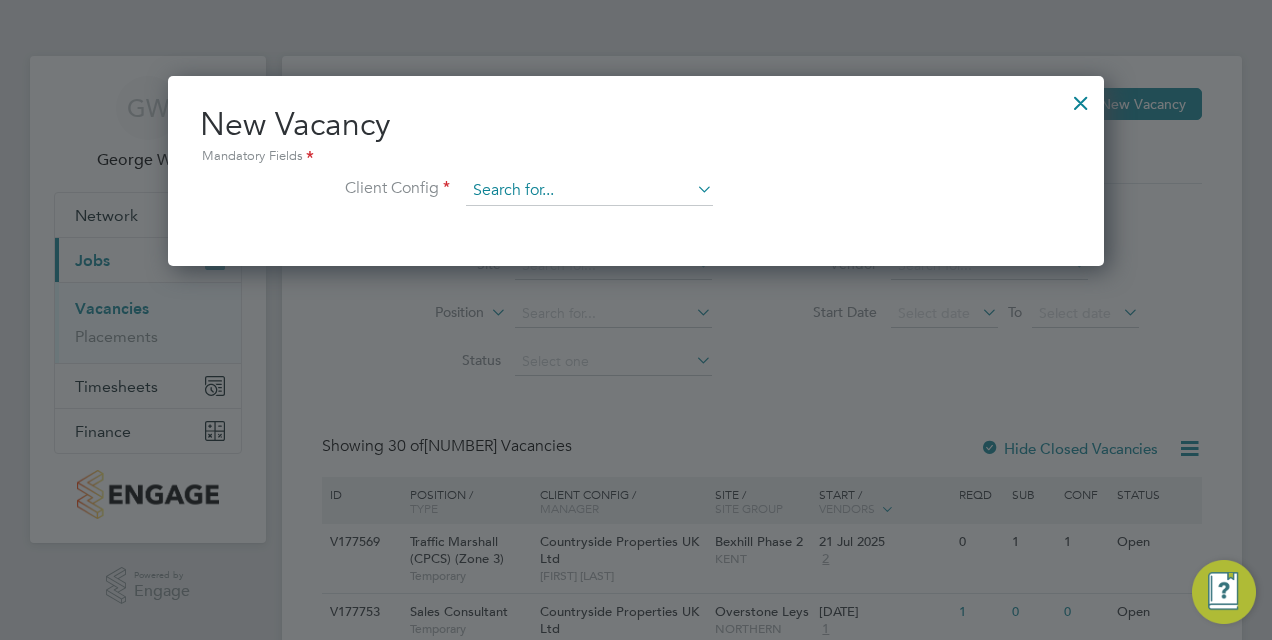 click at bounding box center (589, 191) 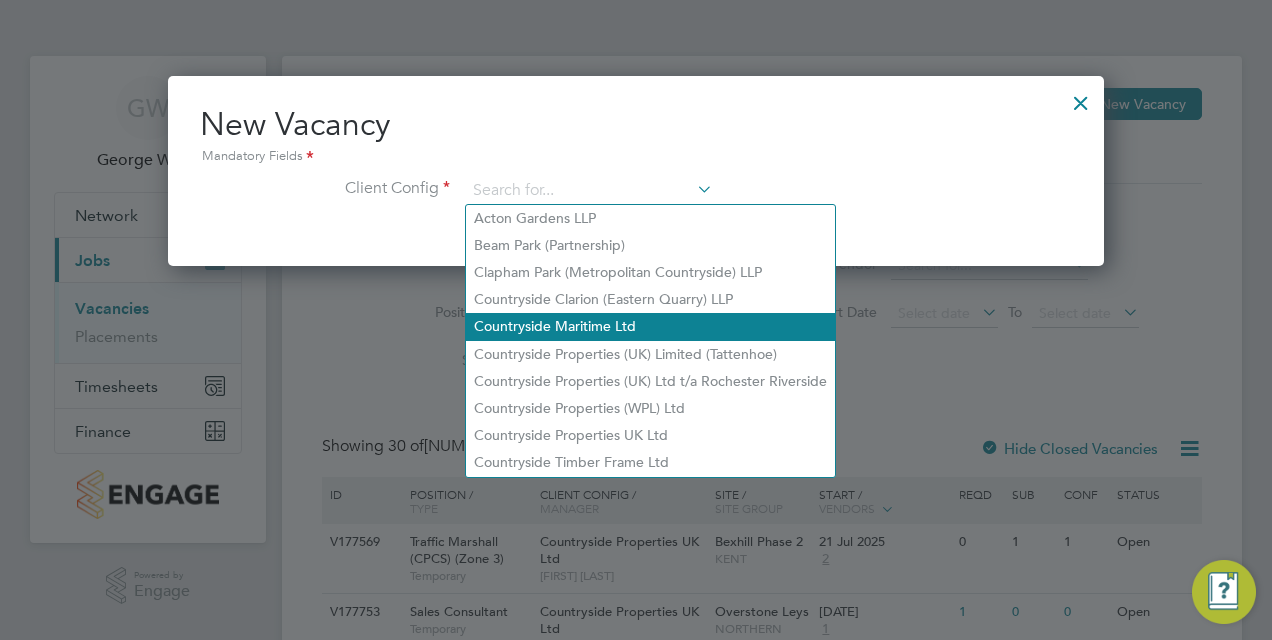 click on "Countryside Maritime Ltd" 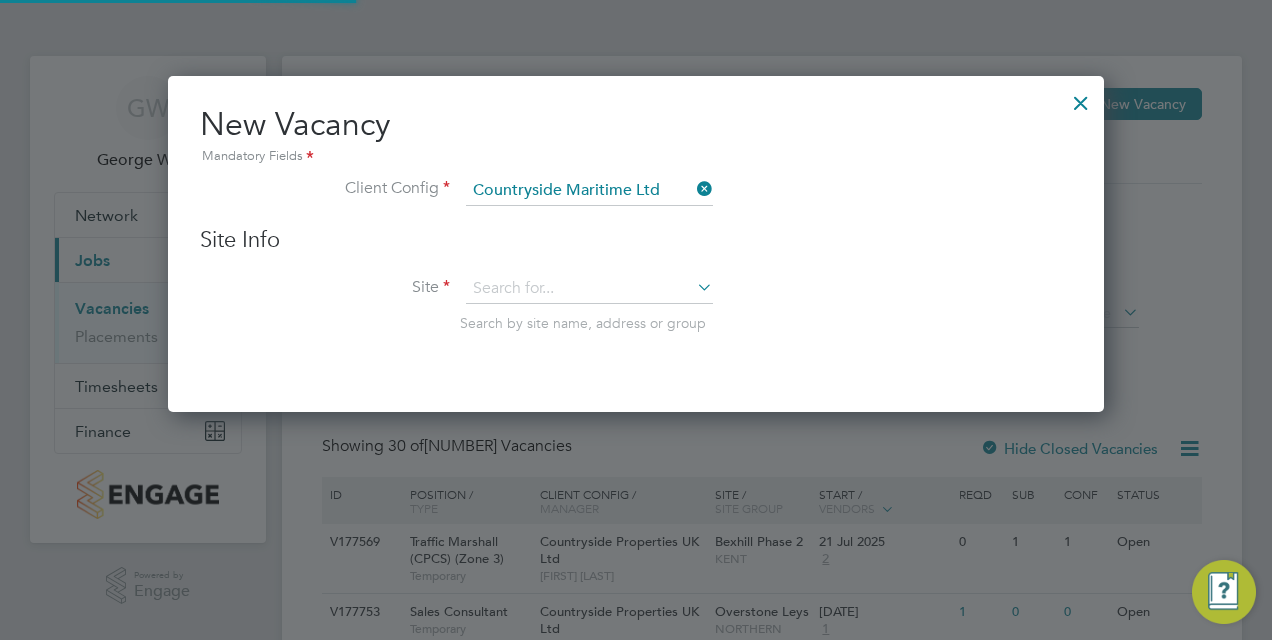 scroll, scrollTop: 10, scrollLeft: 10, axis: both 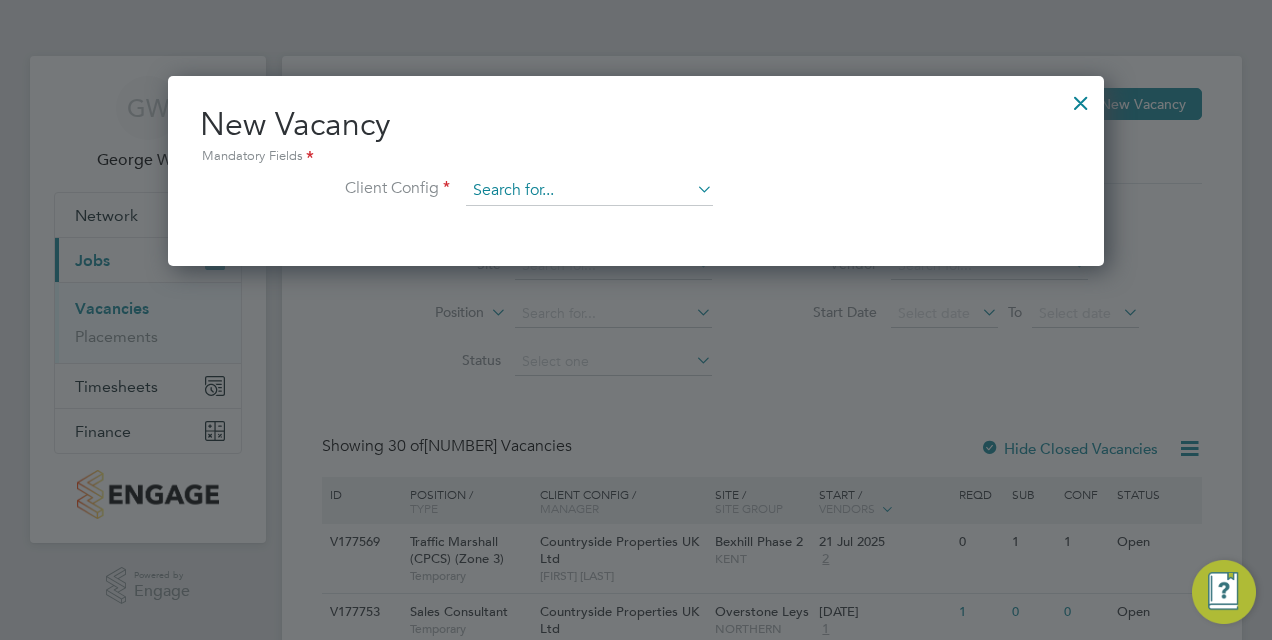 click at bounding box center (589, 191) 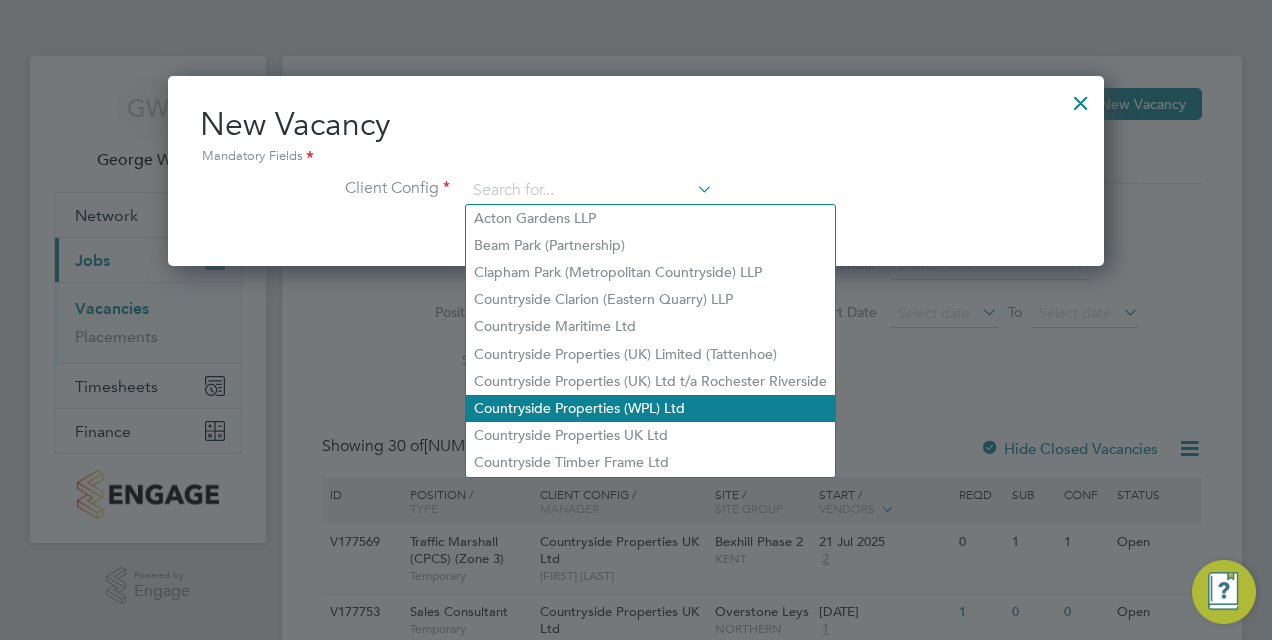 click on "Countryside Properties (WPL) Ltd" 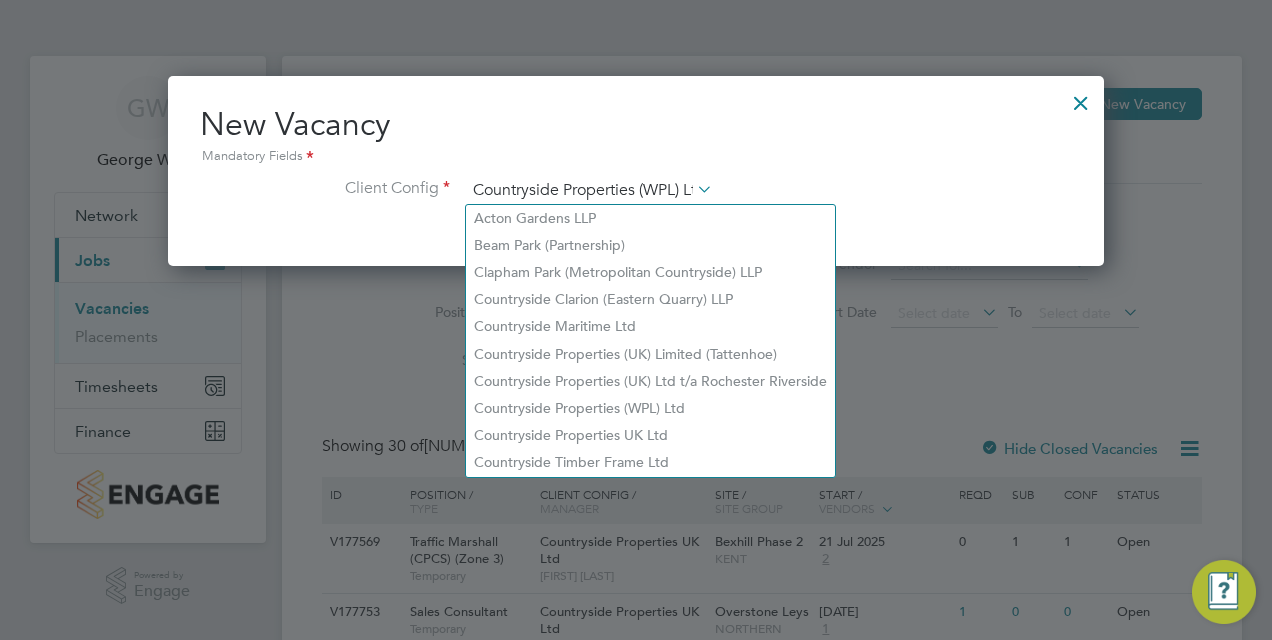scroll, scrollTop: 10, scrollLeft: 10, axis: both 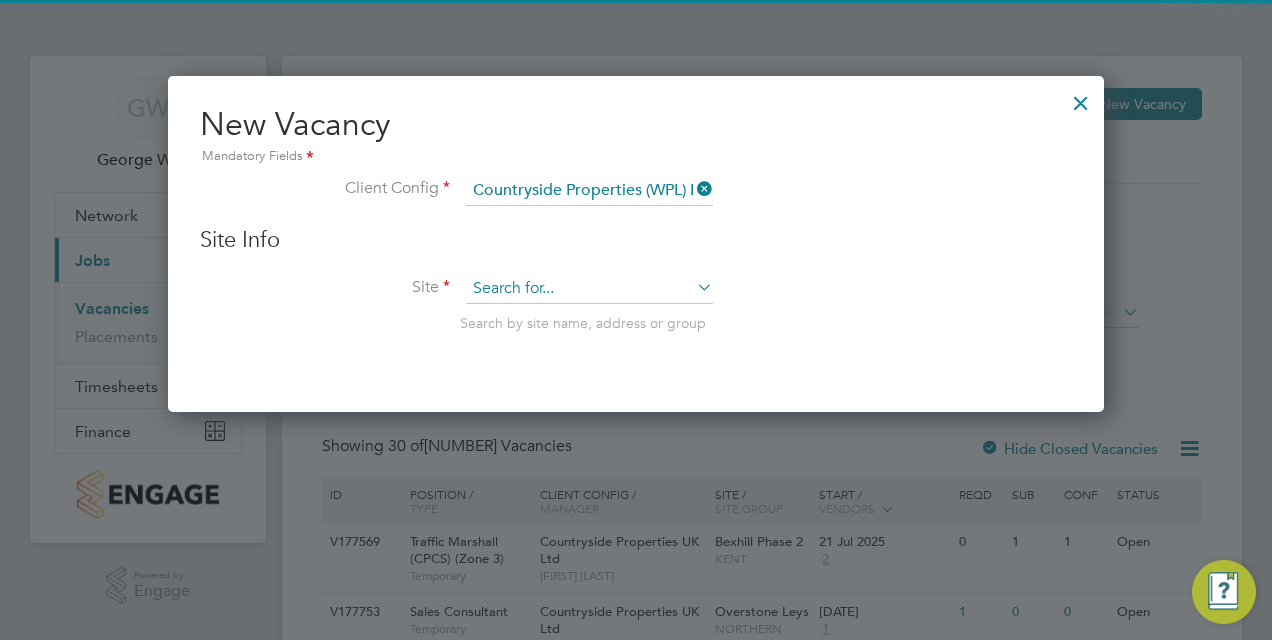 click at bounding box center [589, 289] 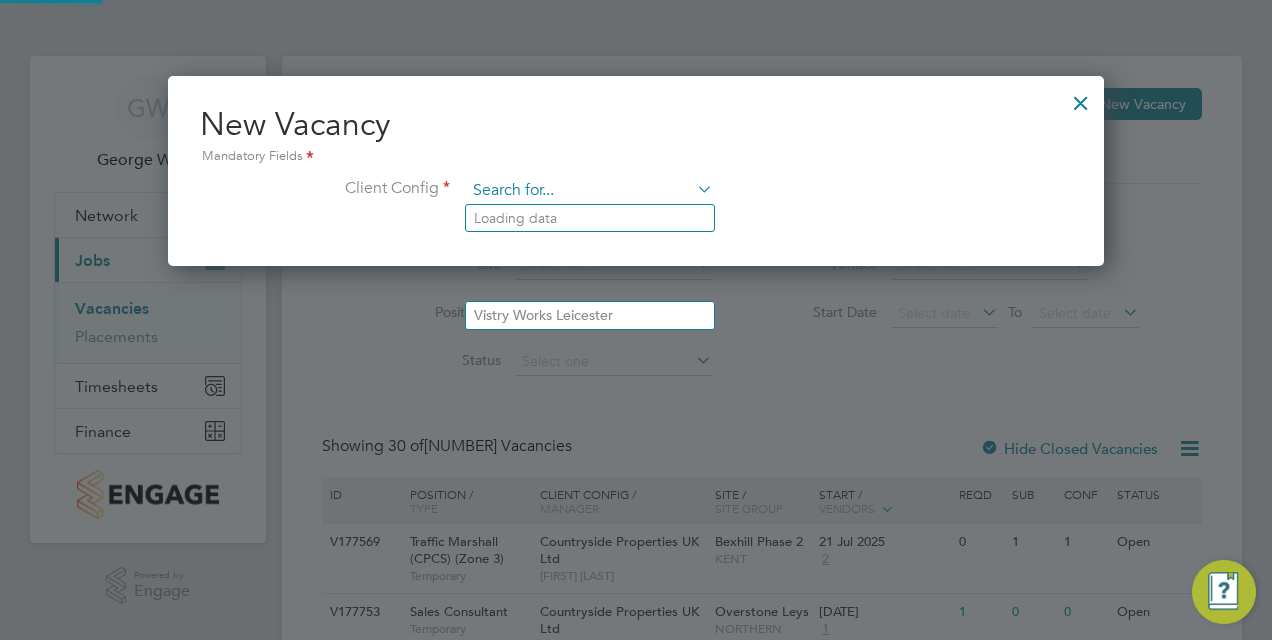 click at bounding box center (589, 191) 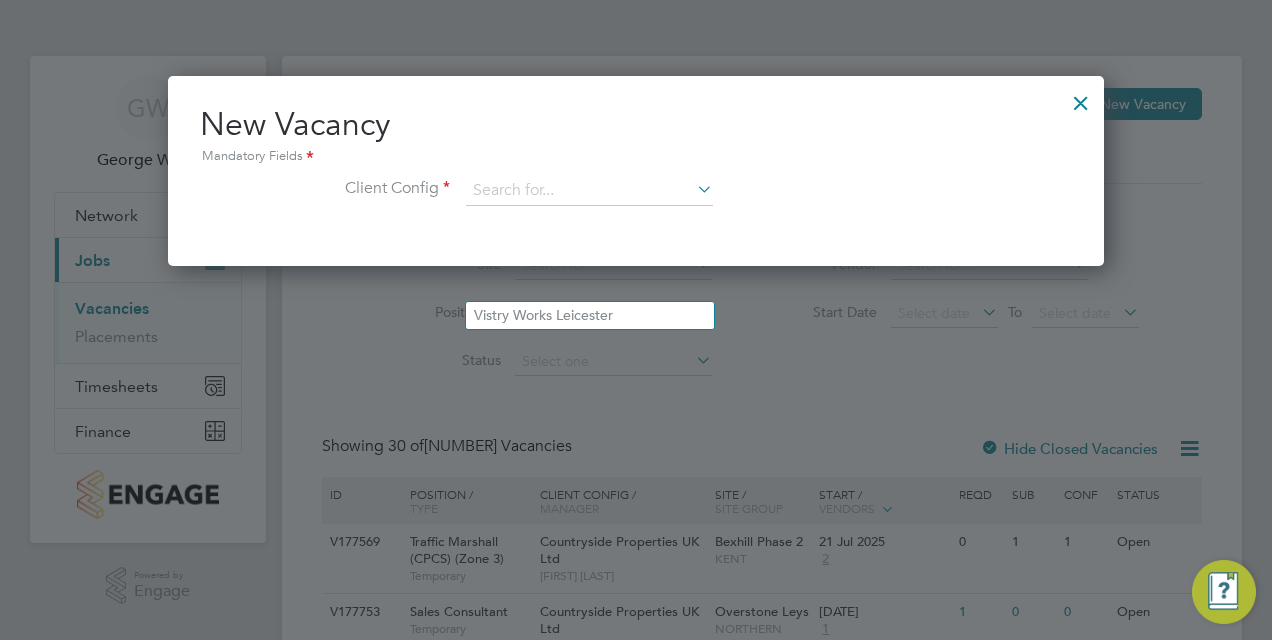 click on "Countryside Properties UK Ltd" 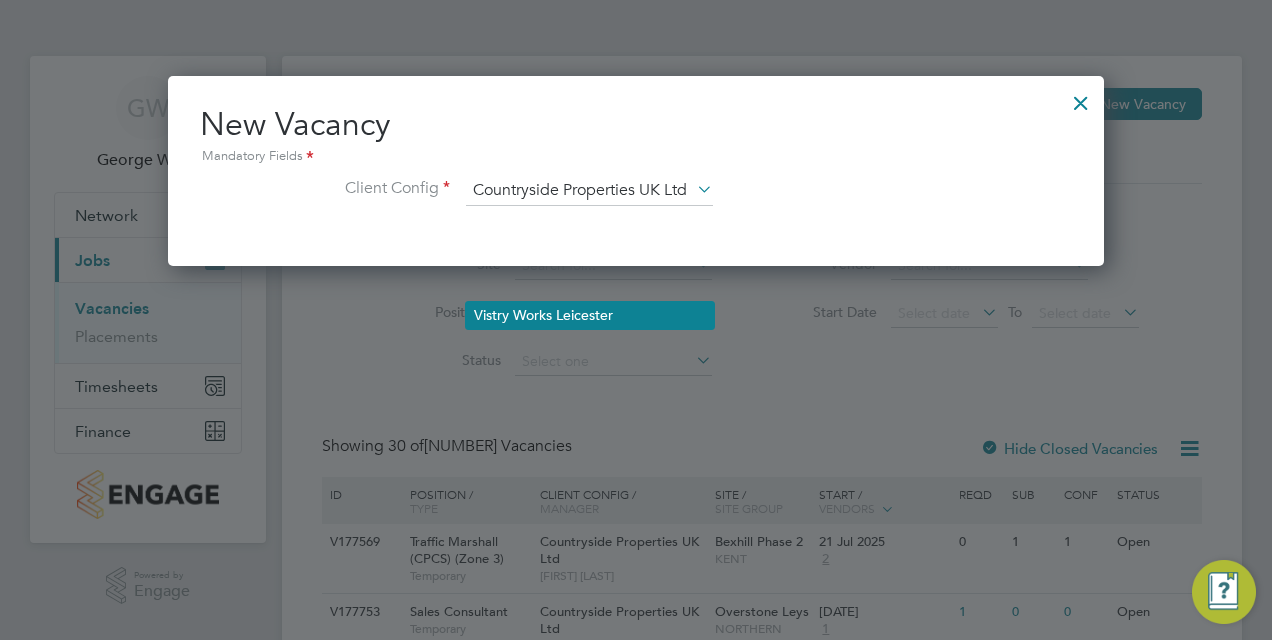 scroll, scrollTop: 10, scrollLeft: 10, axis: both 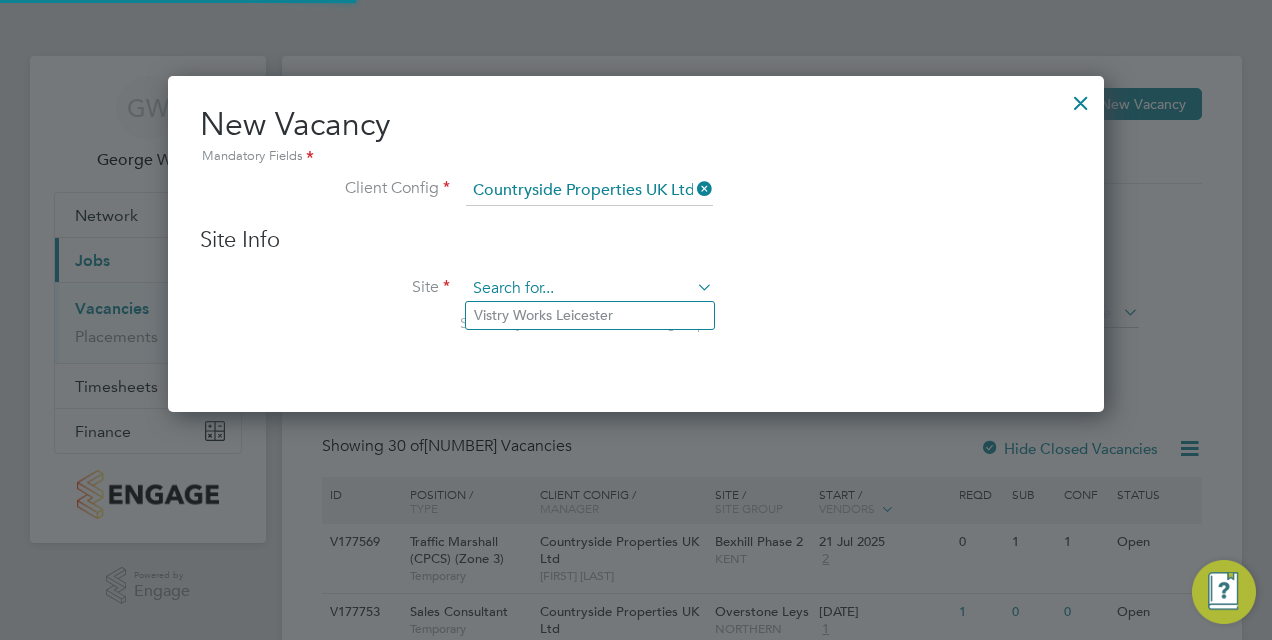 click at bounding box center [589, 289] 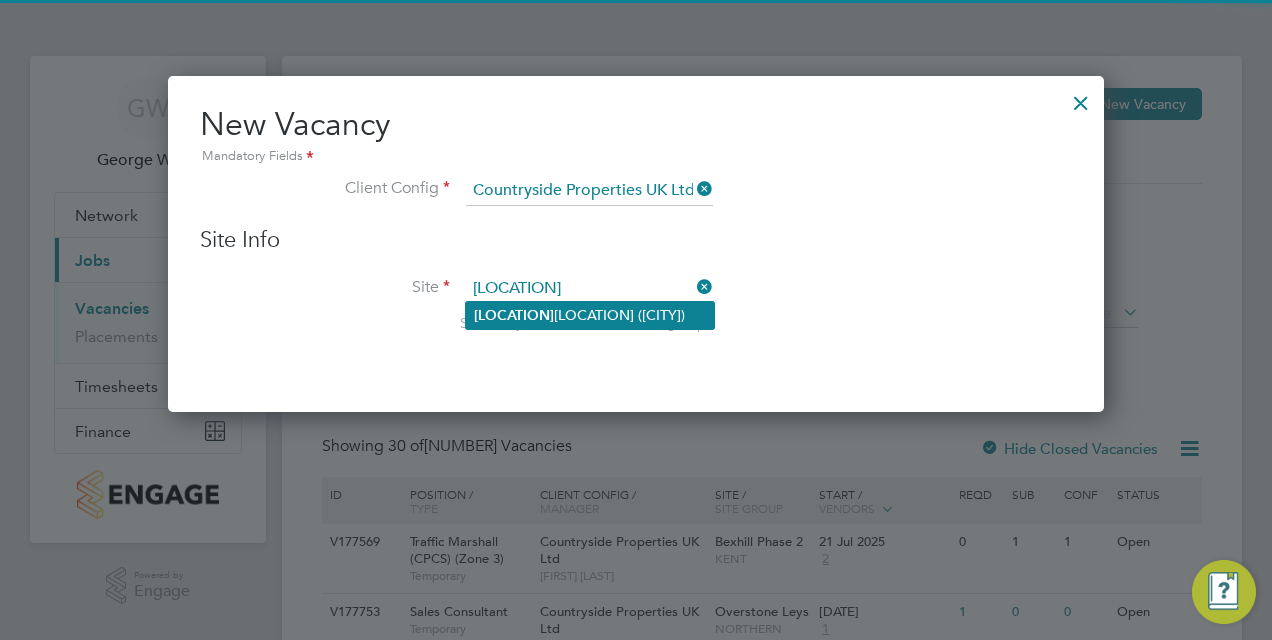 click on "[LOCATION] ([CITY])" 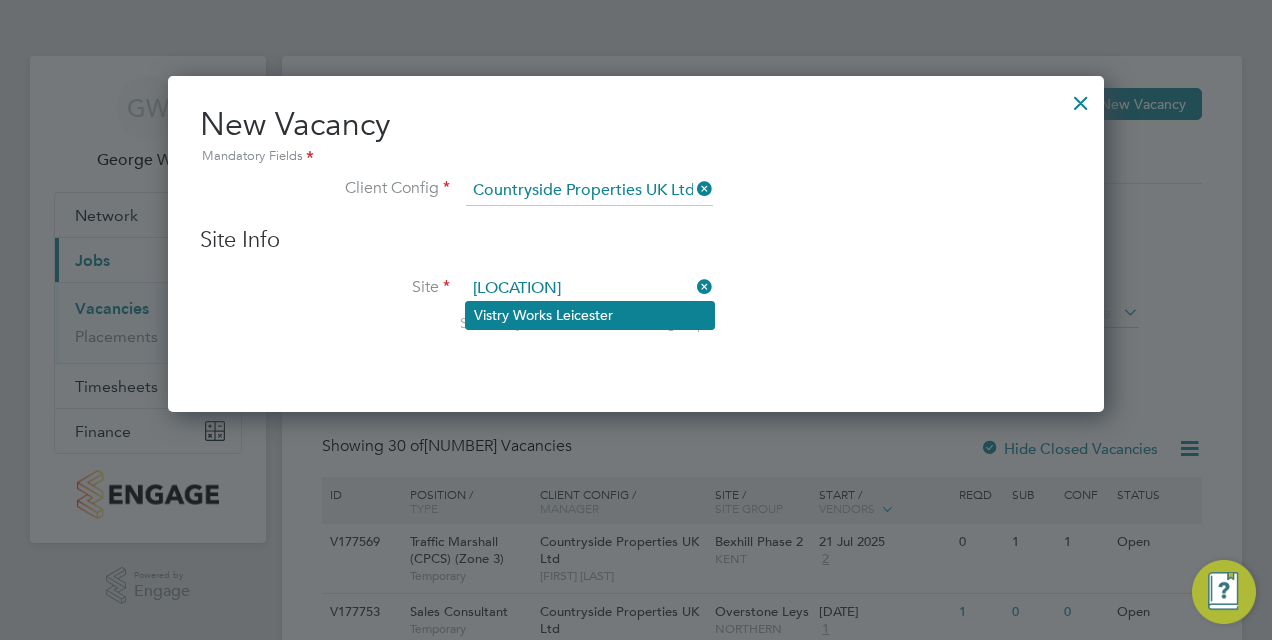 click on "Vistry Works Leicester" 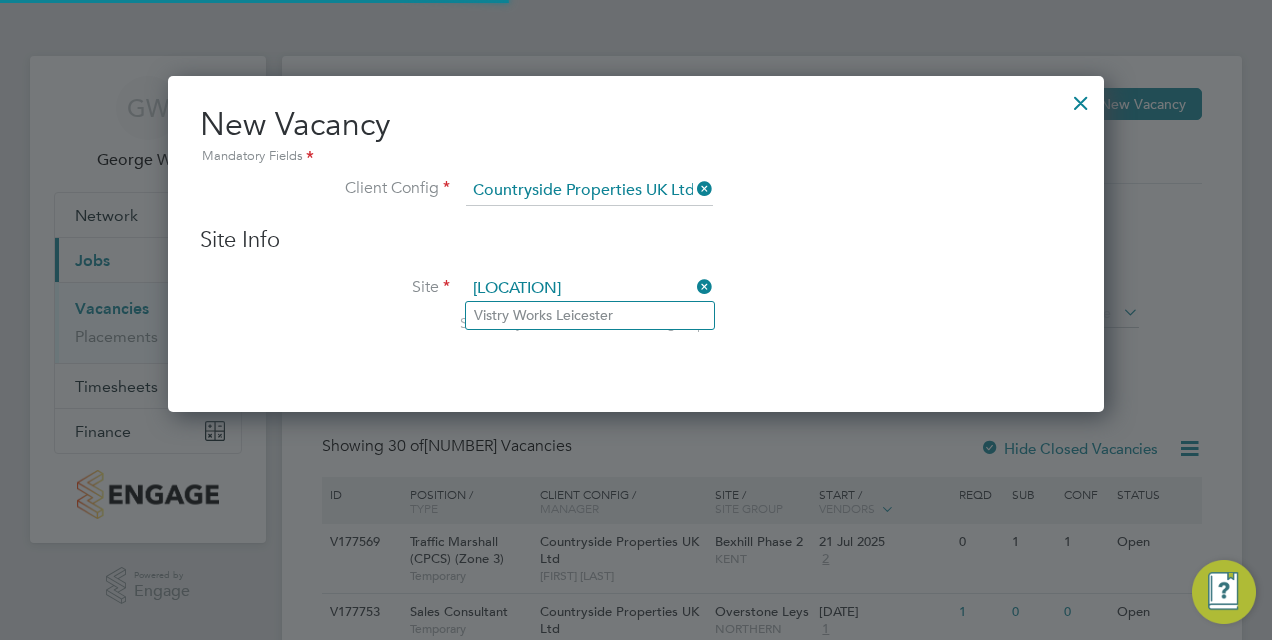type on "Habberley Park (Kidderminster)" 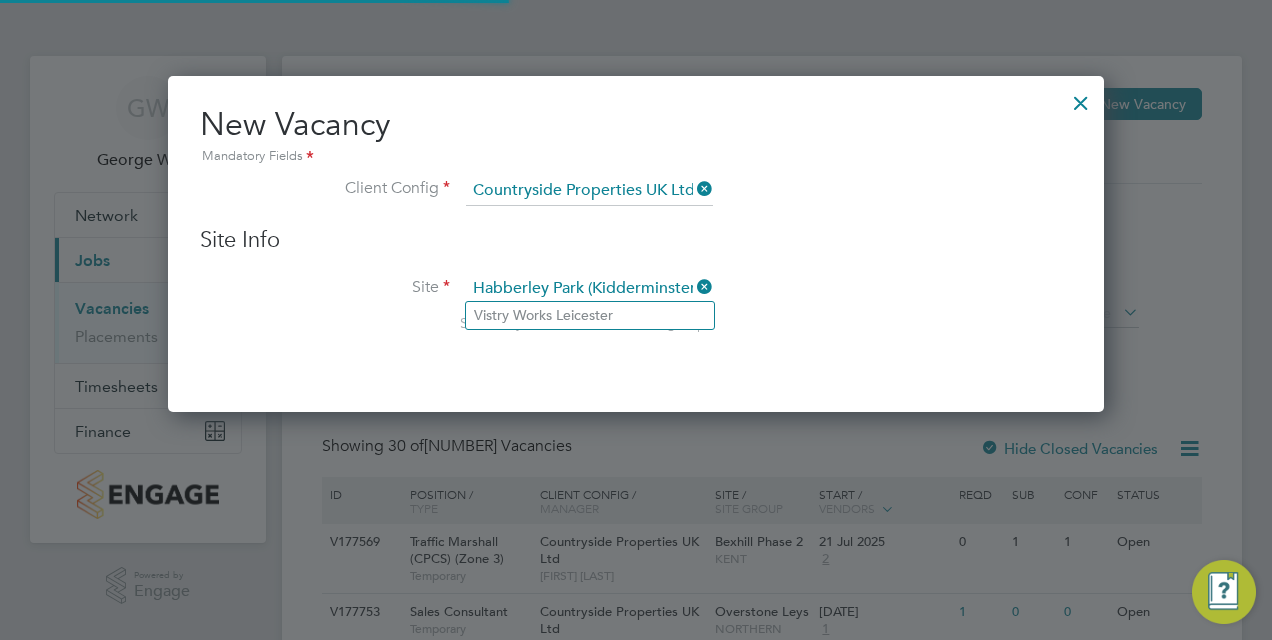 scroll, scrollTop: 10, scrollLeft: 10, axis: both 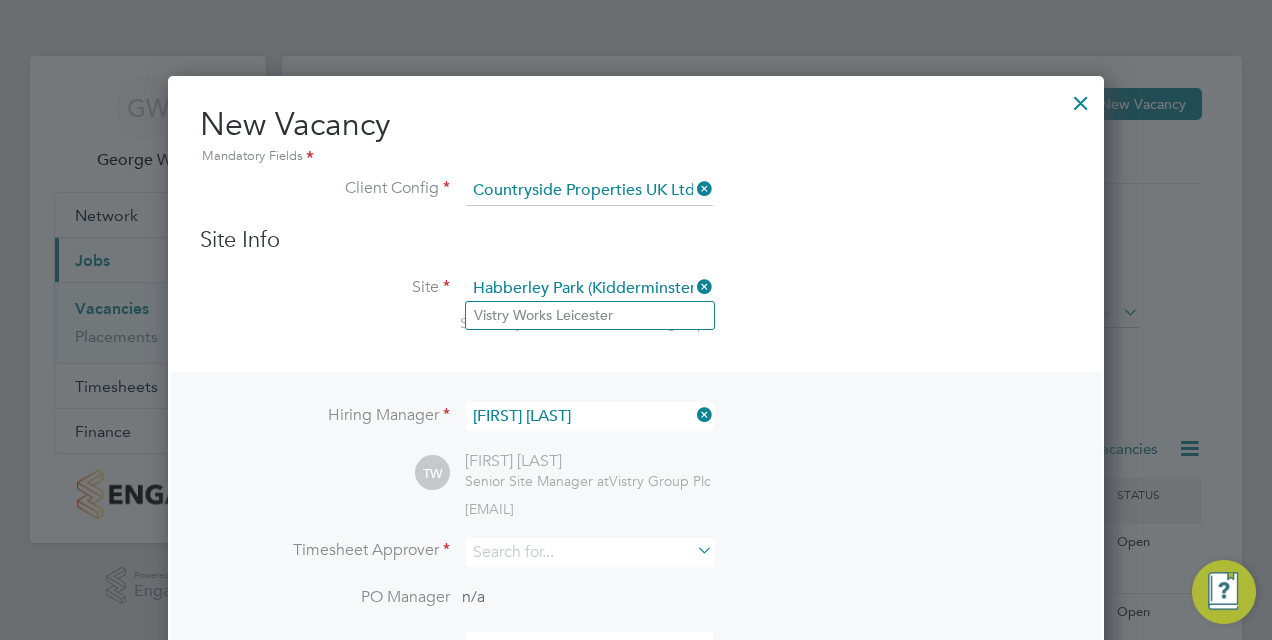 click on "Site [LOCATION] ([CITY]) Search by site name, address or group" at bounding box center [636, 323] 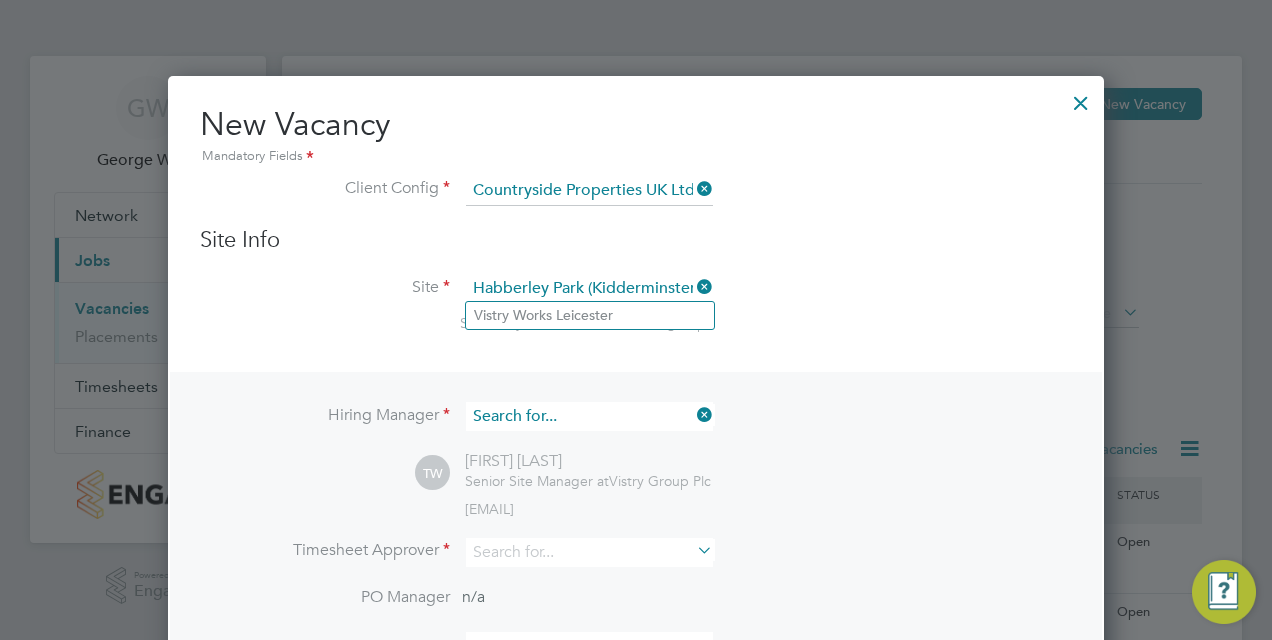 click at bounding box center [589, 416] 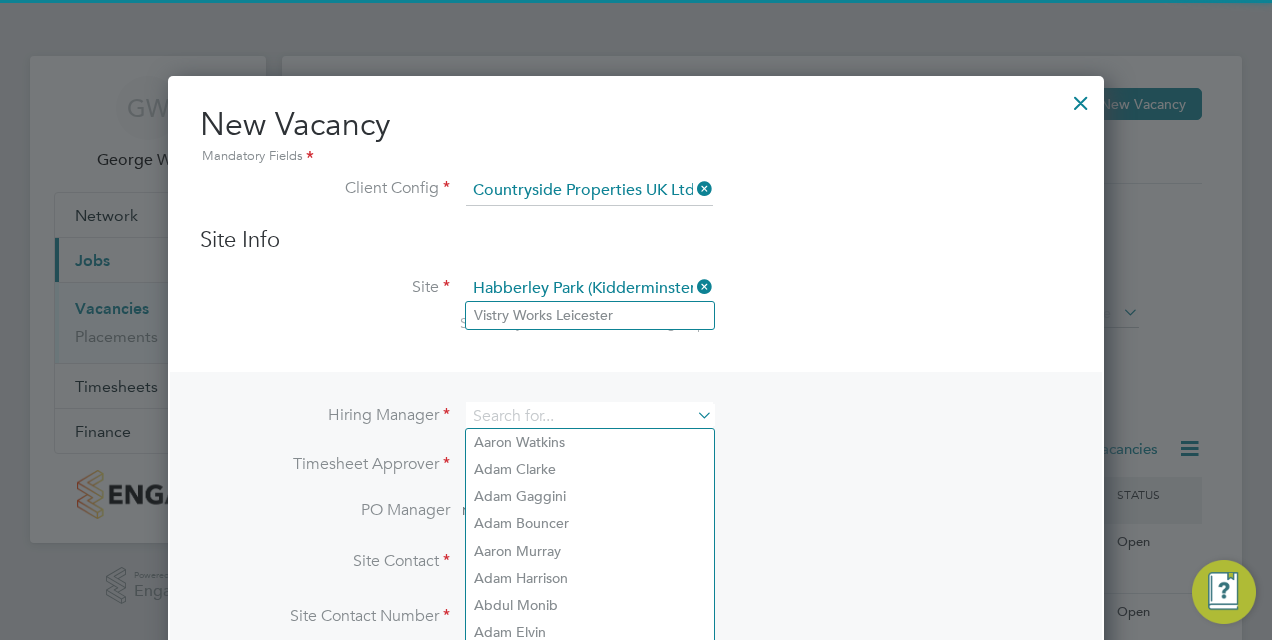 click on "Site [LOCATION] ([CITY]) Search by site name, address or group" at bounding box center (636, 323) 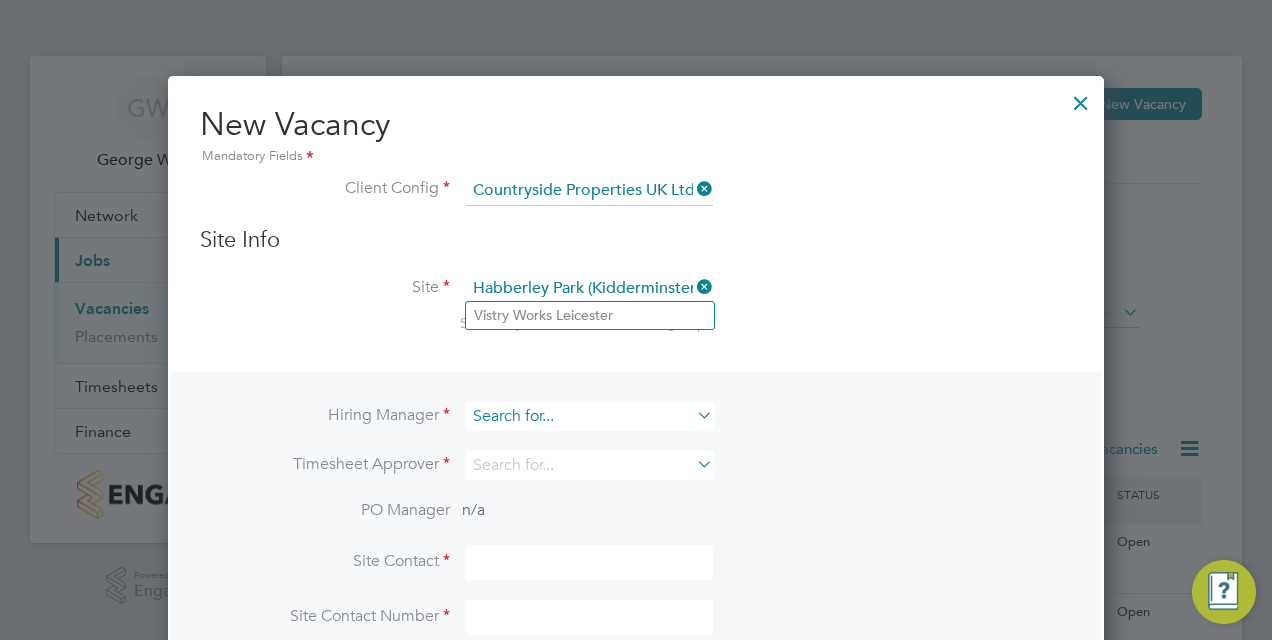 click at bounding box center (589, 416) 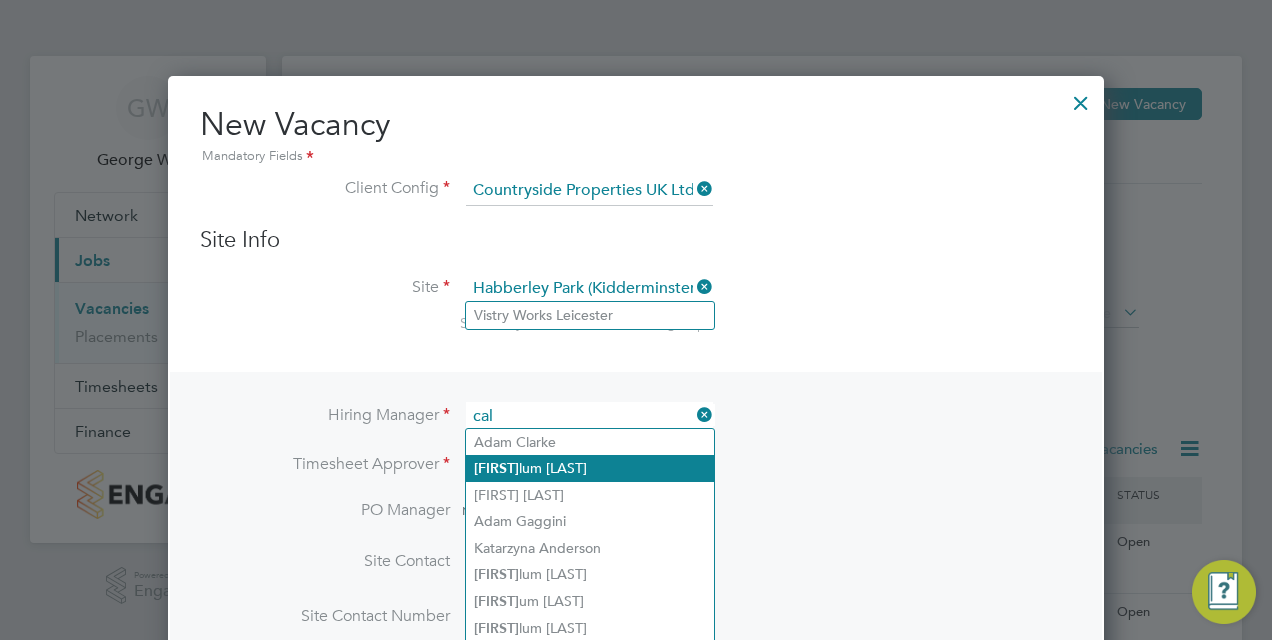 click on "[FIRST] [LAST]" 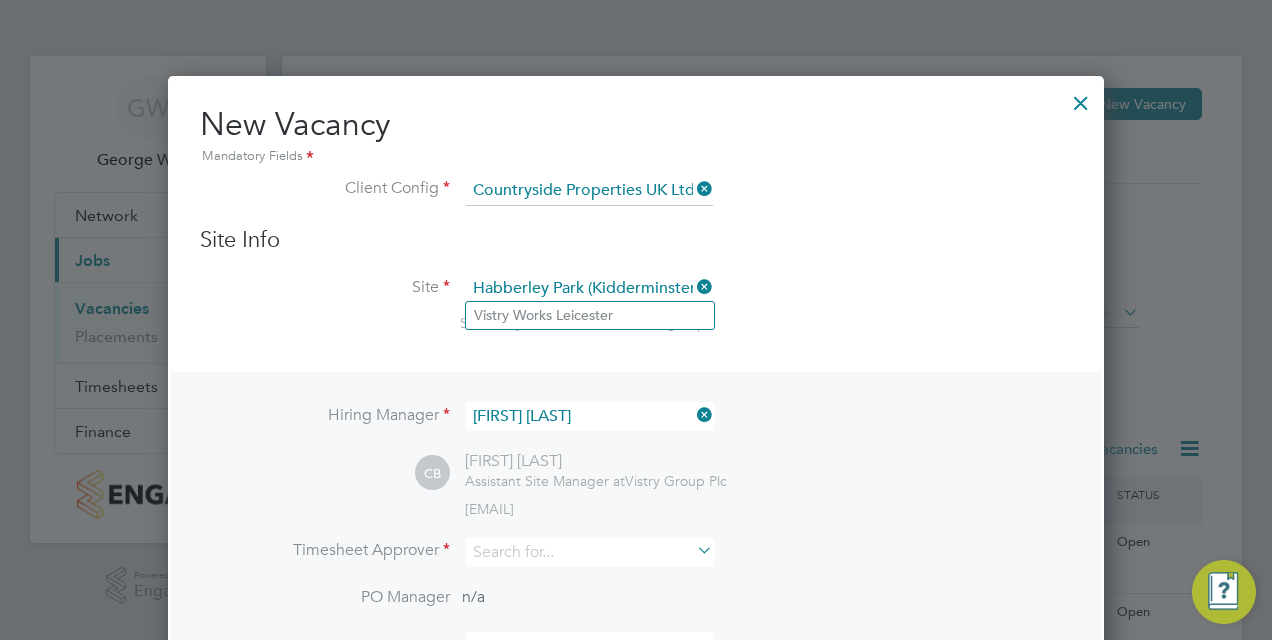scroll, scrollTop: 10, scrollLeft: 10, axis: both 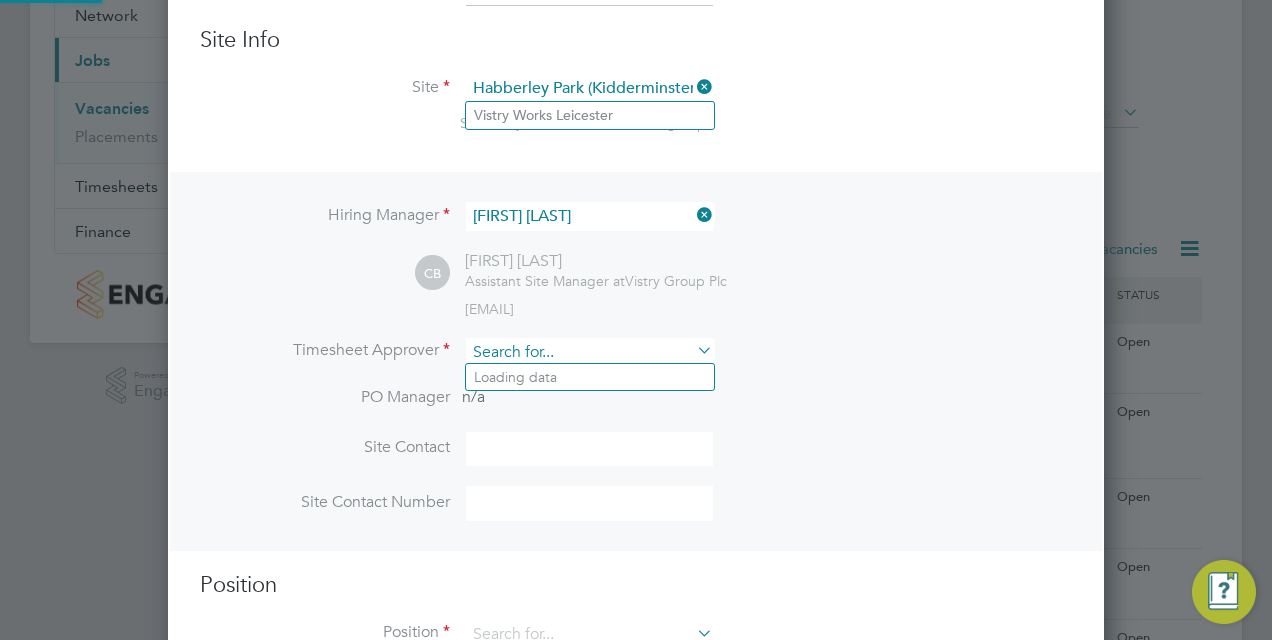 click at bounding box center [589, 352] 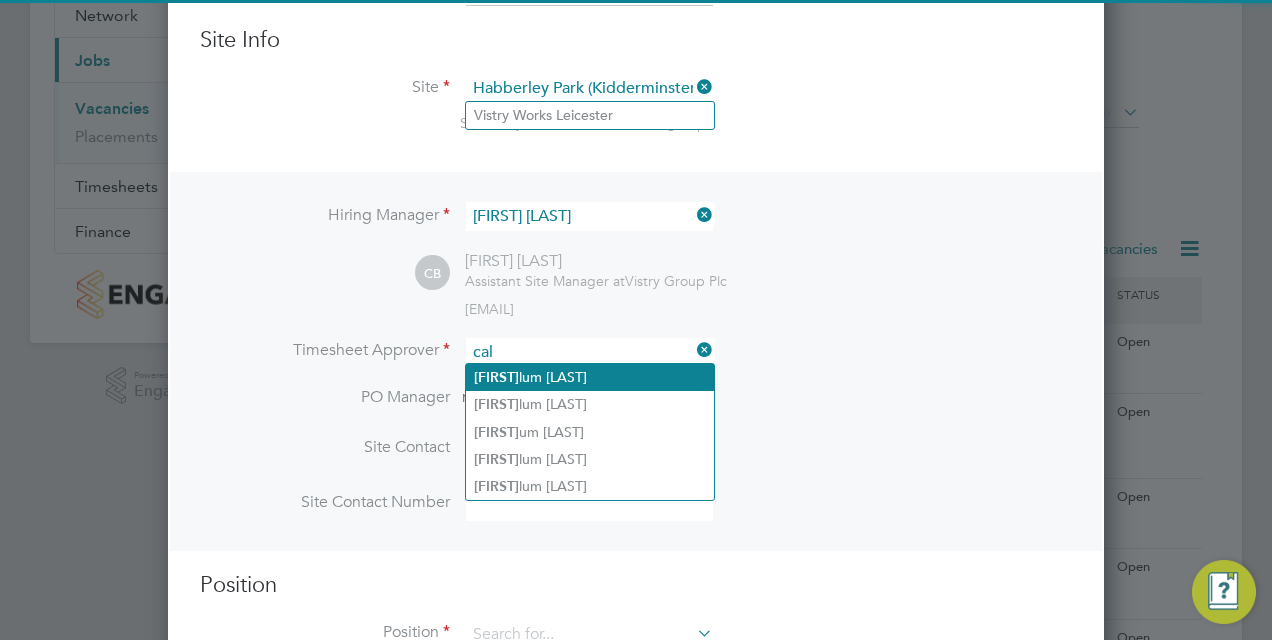click on "[FIRST] [LAST]" 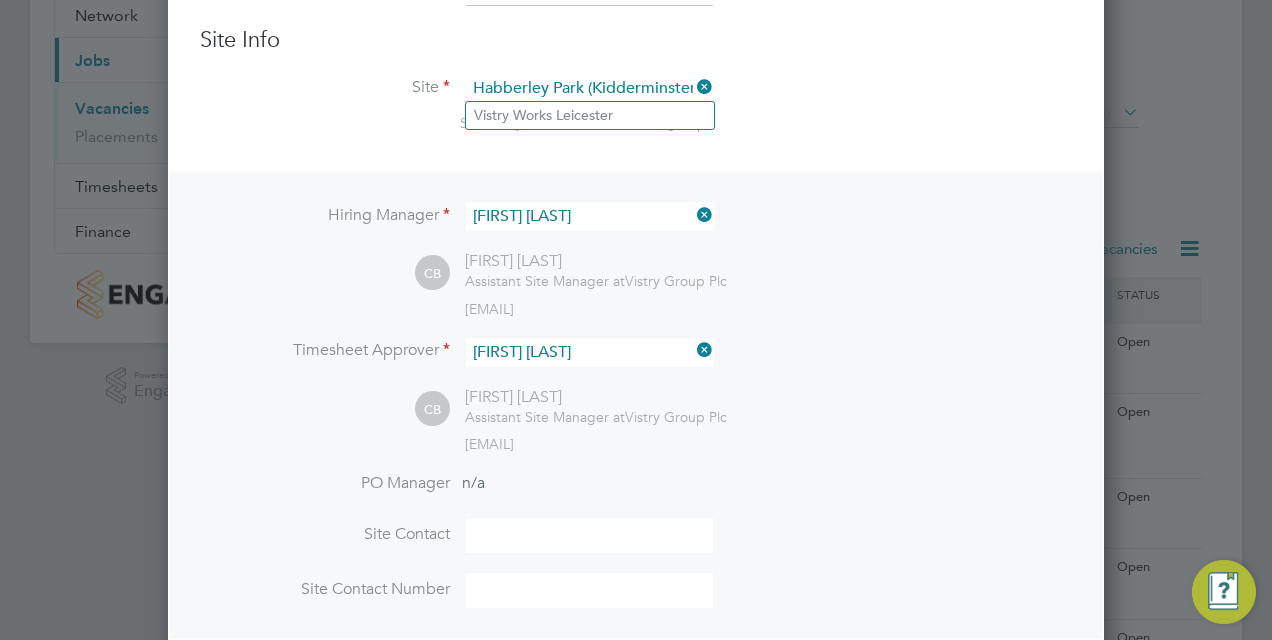 scroll, scrollTop: 10, scrollLeft: 10, axis: both 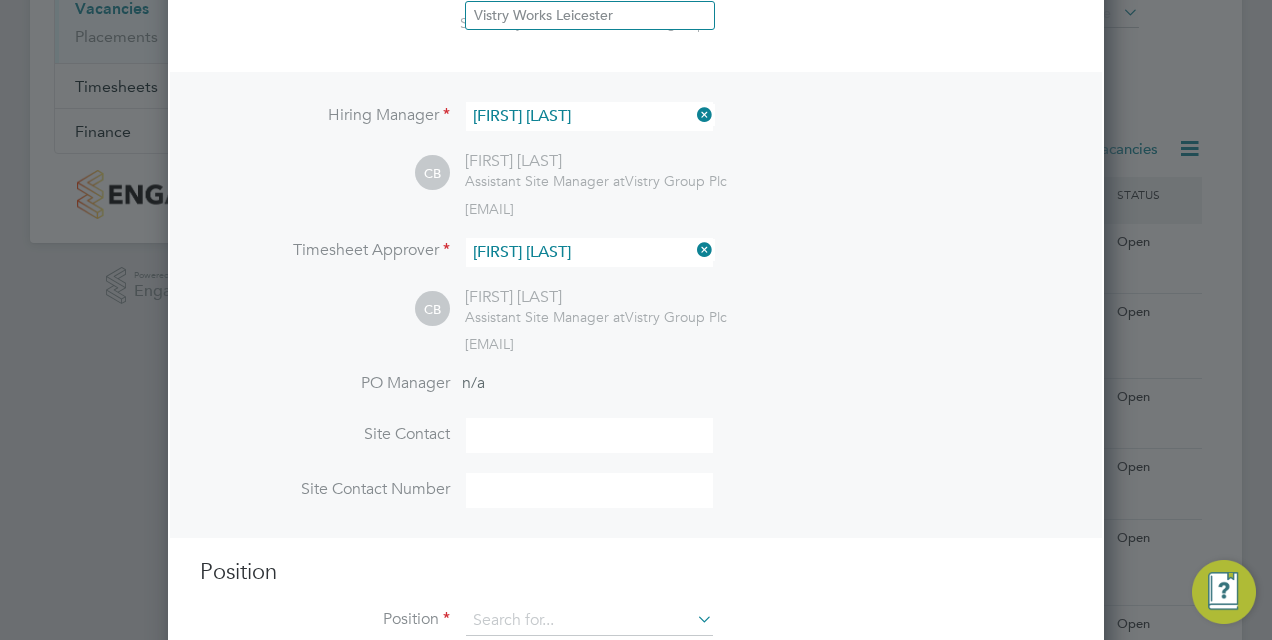 click at bounding box center (589, 435) 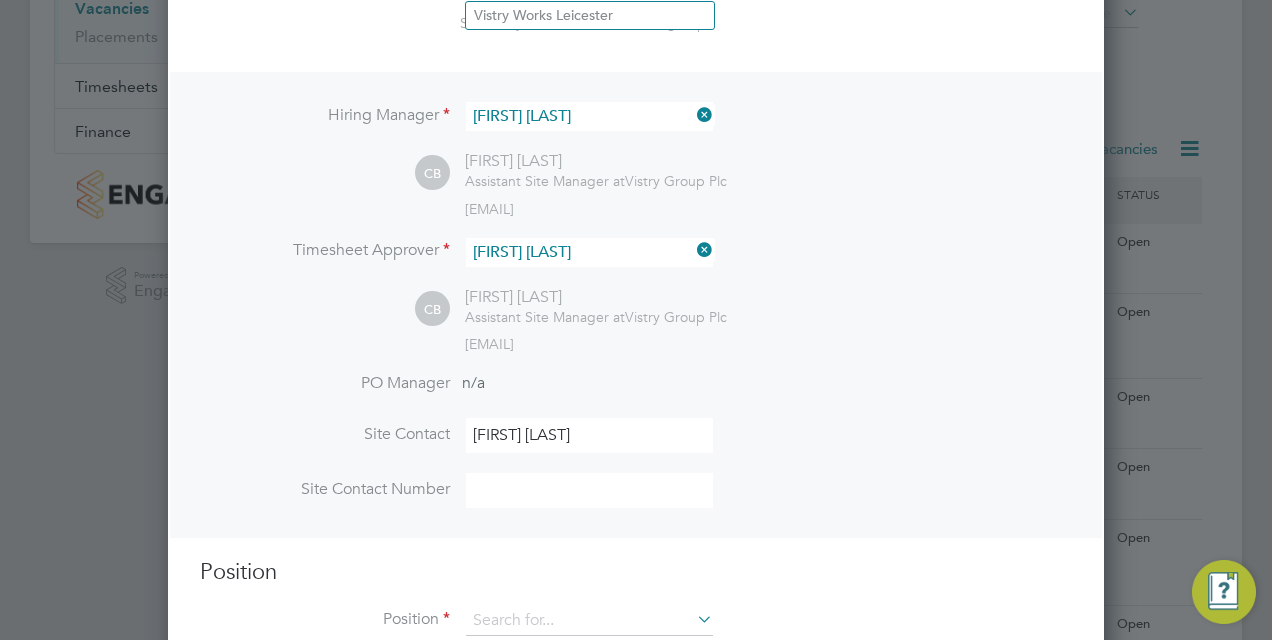 click at bounding box center [589, 490] 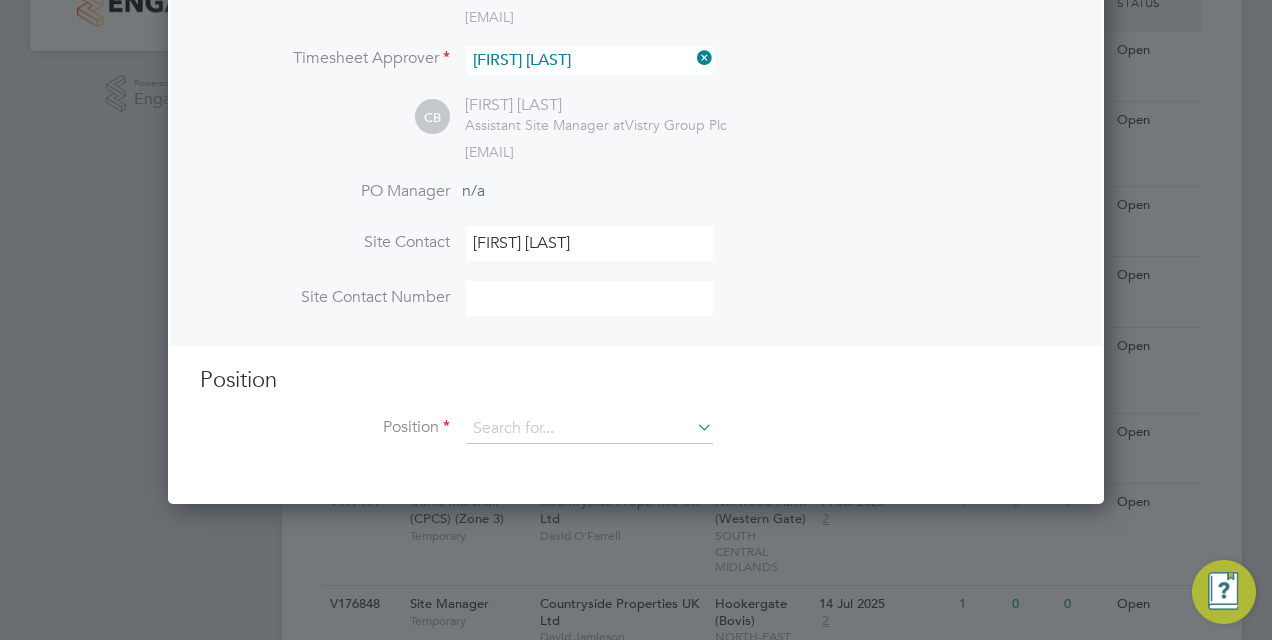 scroll, scrollTop: 600, scrollLeft: 0, axis: vertical 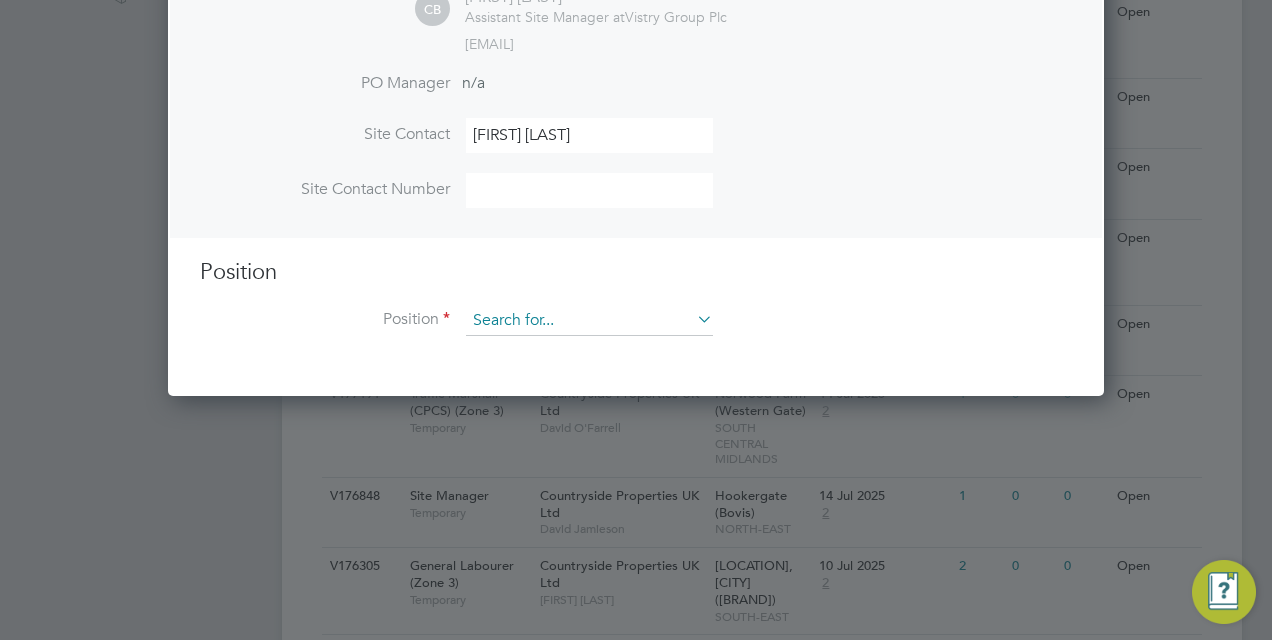 click at bounding box center [589, 321] 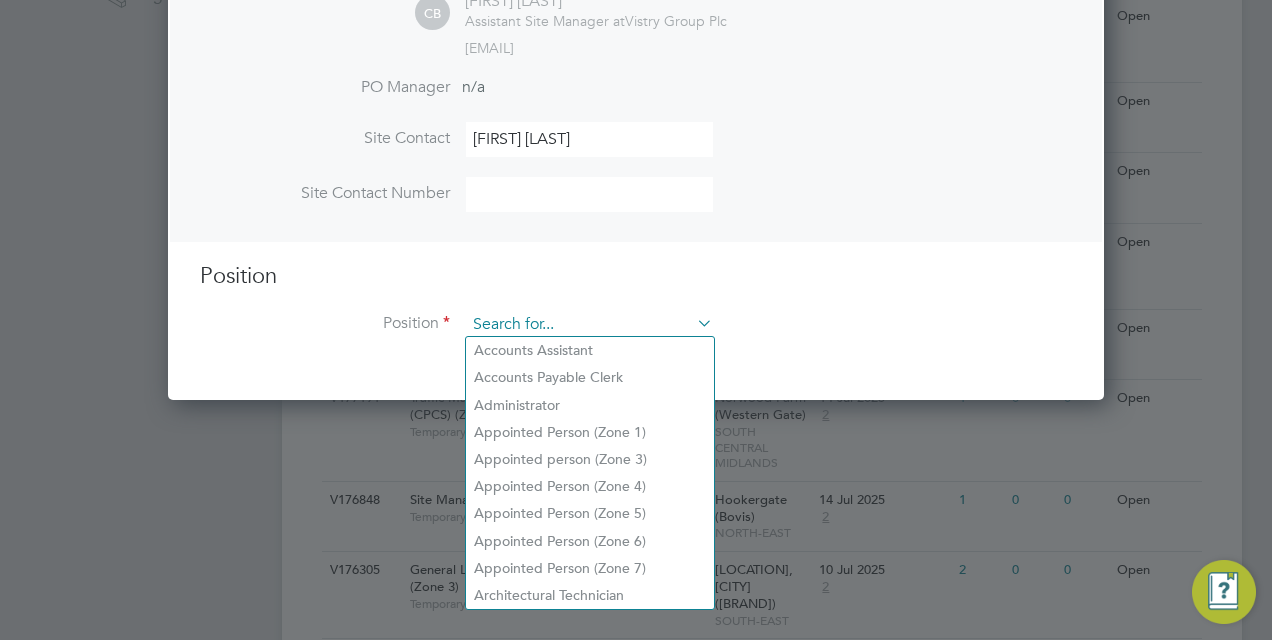 scroll, scrollTop: 500, scrollLeft: 0, axis: vertical 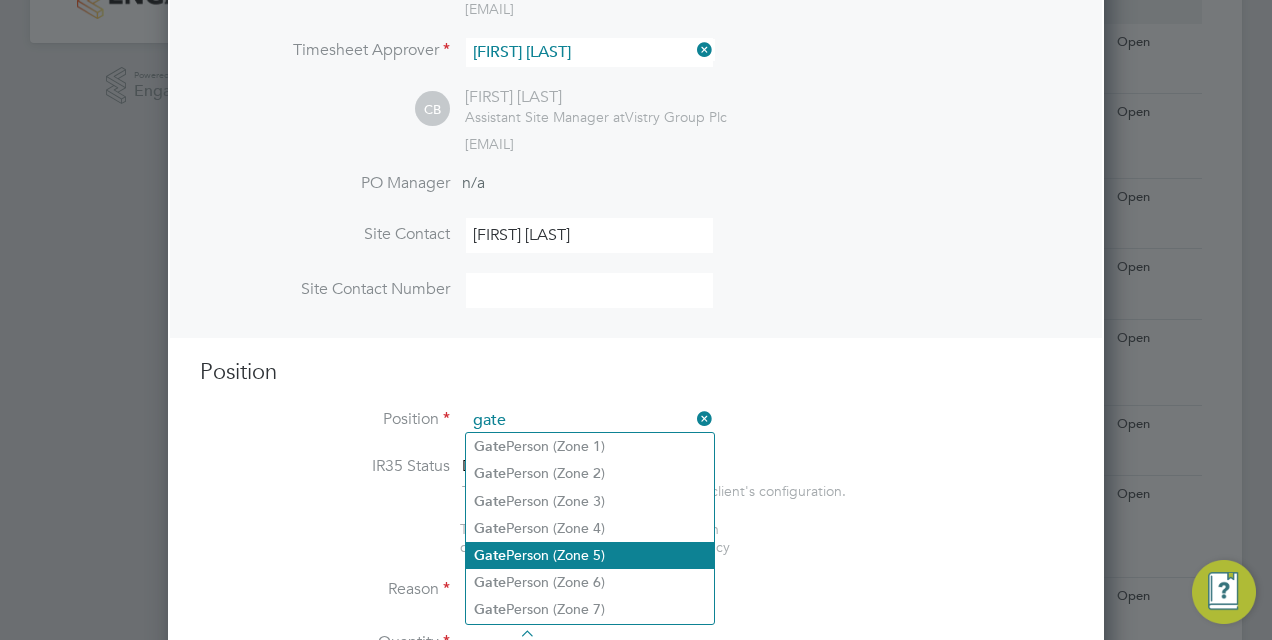click on "Gate Person (Zone 5)" 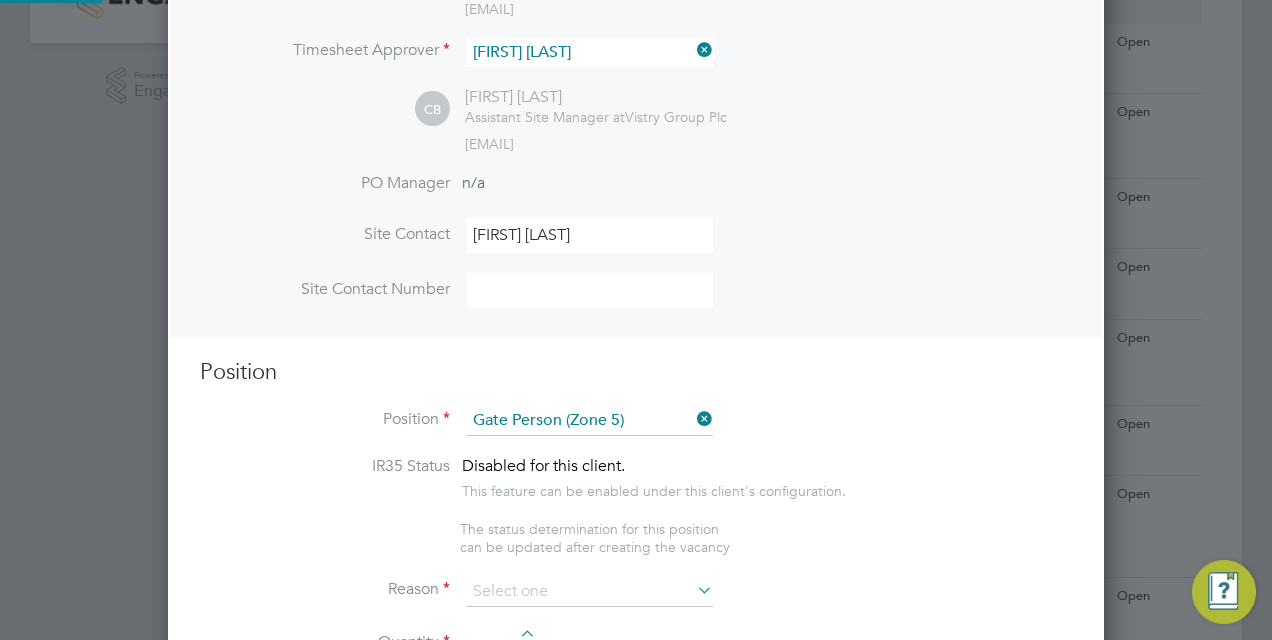 type on "-	Welcoming visitors and signing visitors in and out of site
-	Checking CSCS cards
-	Scanning CSCS cards to the Mosaic system
-	Issuing Mosaic contractor cards where necessary
-	Ensuring all visitors have the correct PPE
-	Issuing PPE where there are items missing
-	Liaising with Site Management team regarding visitors, deliveries and new workers
-	Liaising with the Materials Controller regarding materials deliveries
-	Assisting the Traffic Marshall in the movement of vehicles in to and around the site
-	Ensuring that vehicles visiting site are parked properly and safely
-	Wheel washing vehicles that leave the site when necessary
-	Assist with adhoc general labouring duties on site as and when required to do so
-	Maintaining accurate and up to date records of signing in sheets in case of emergency" 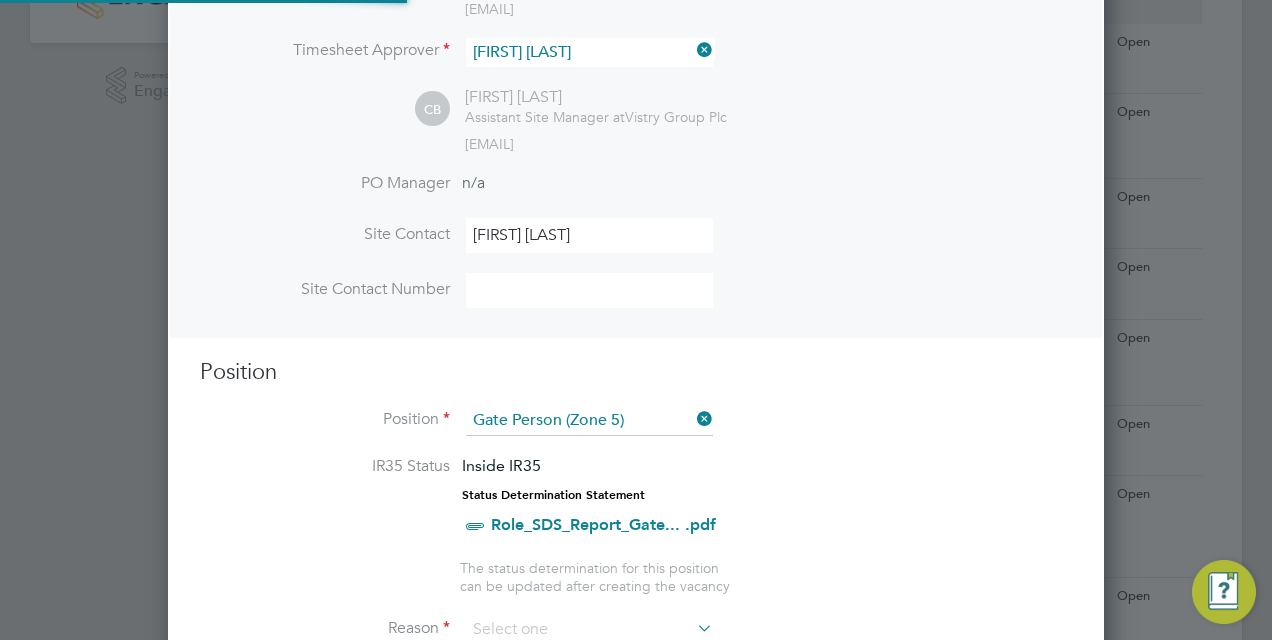 scroll, scrollTop: 10, scrollLeft: 10, axis: both 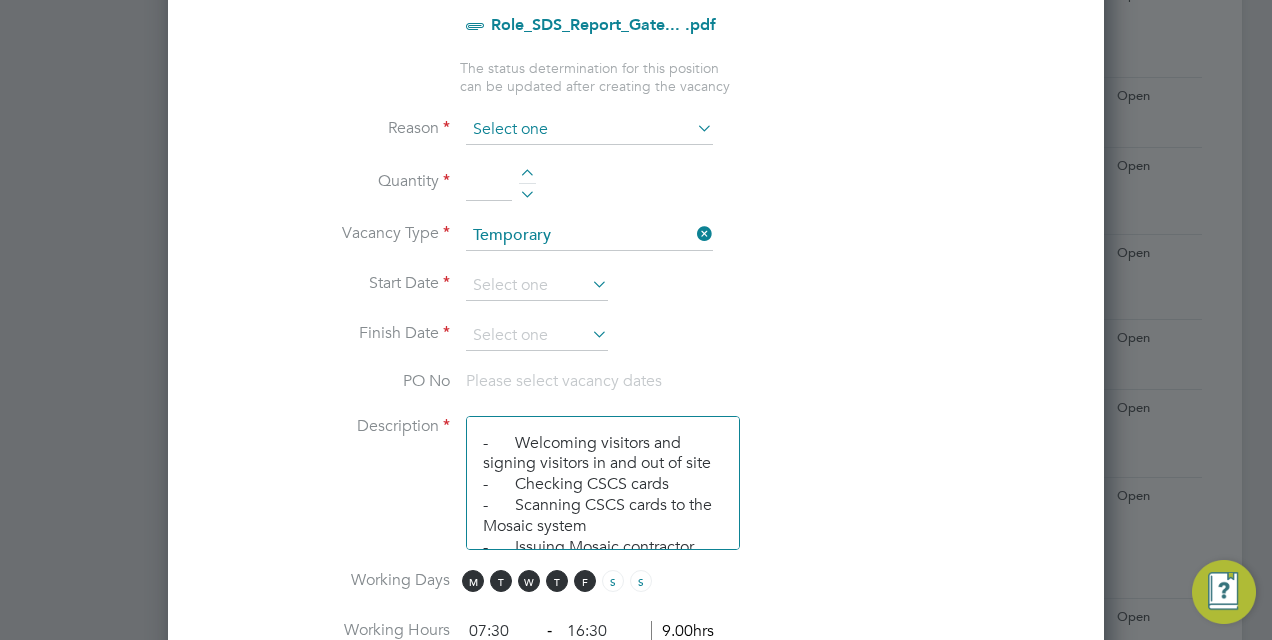 click at bounding box center (589, 130) 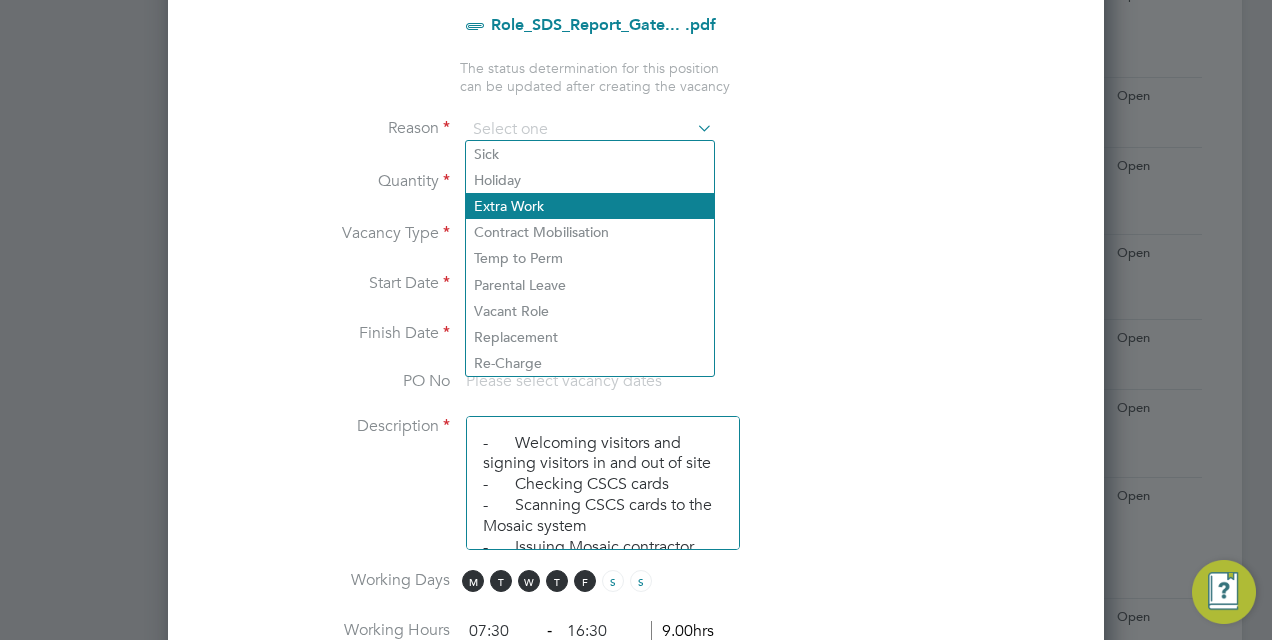 click on "Extra Work" 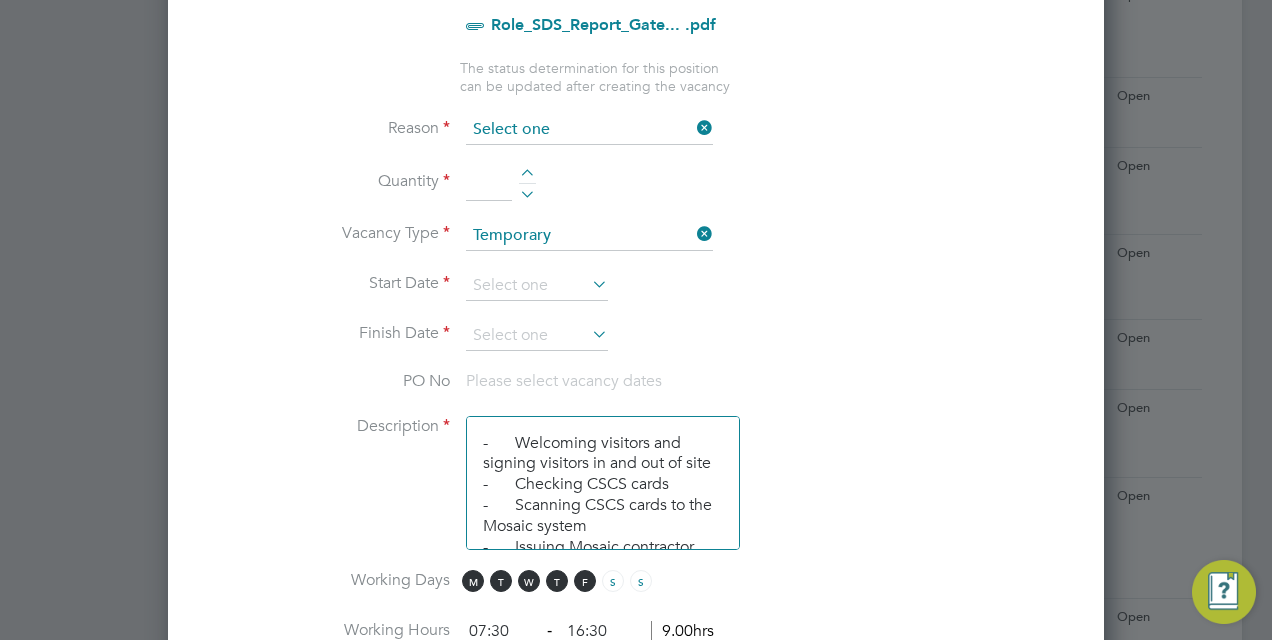 click at bounding box center (589, 130) 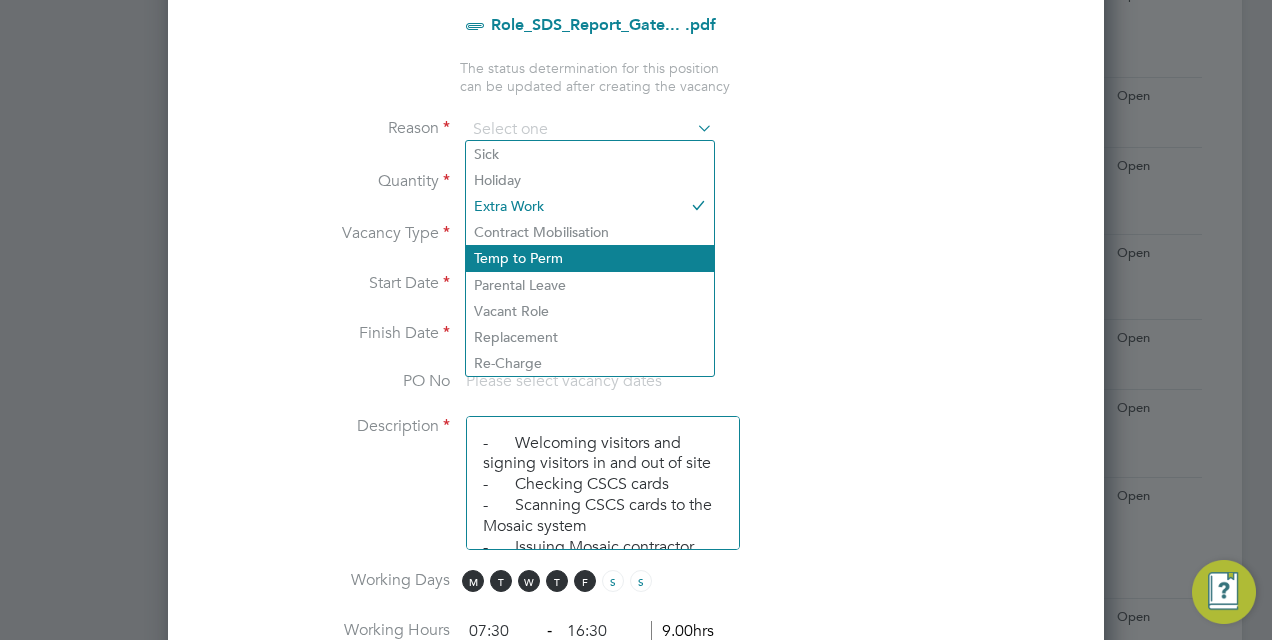 click on "Temp to Perm" 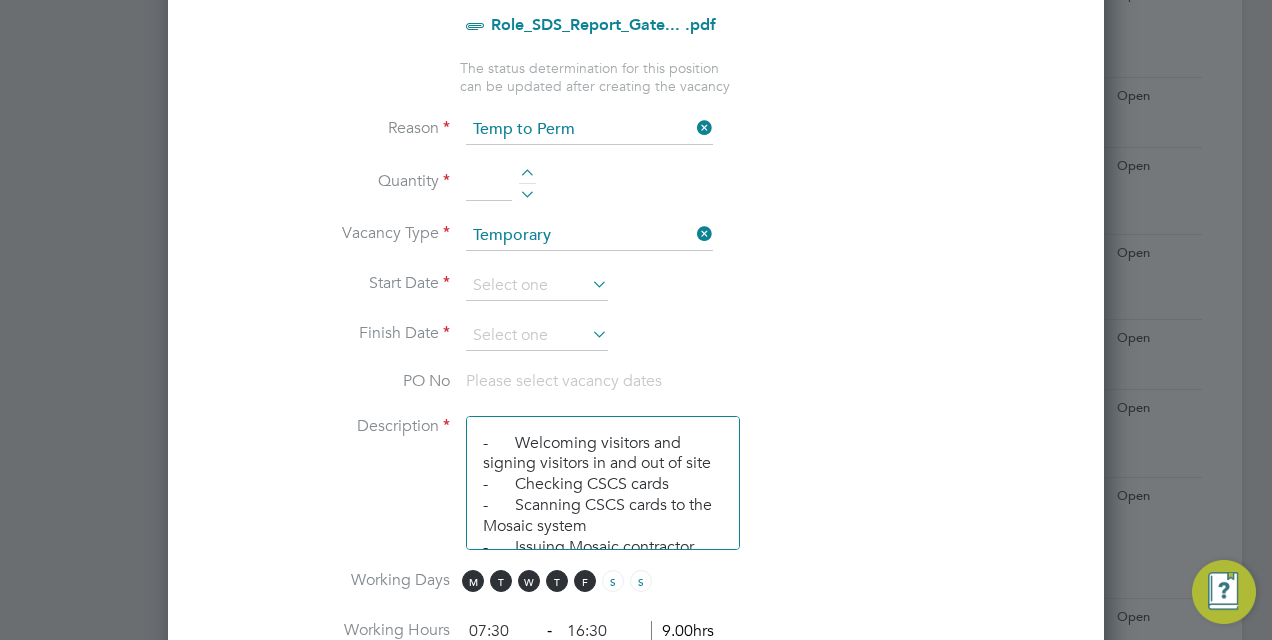 click at bounding box center (489, 183) 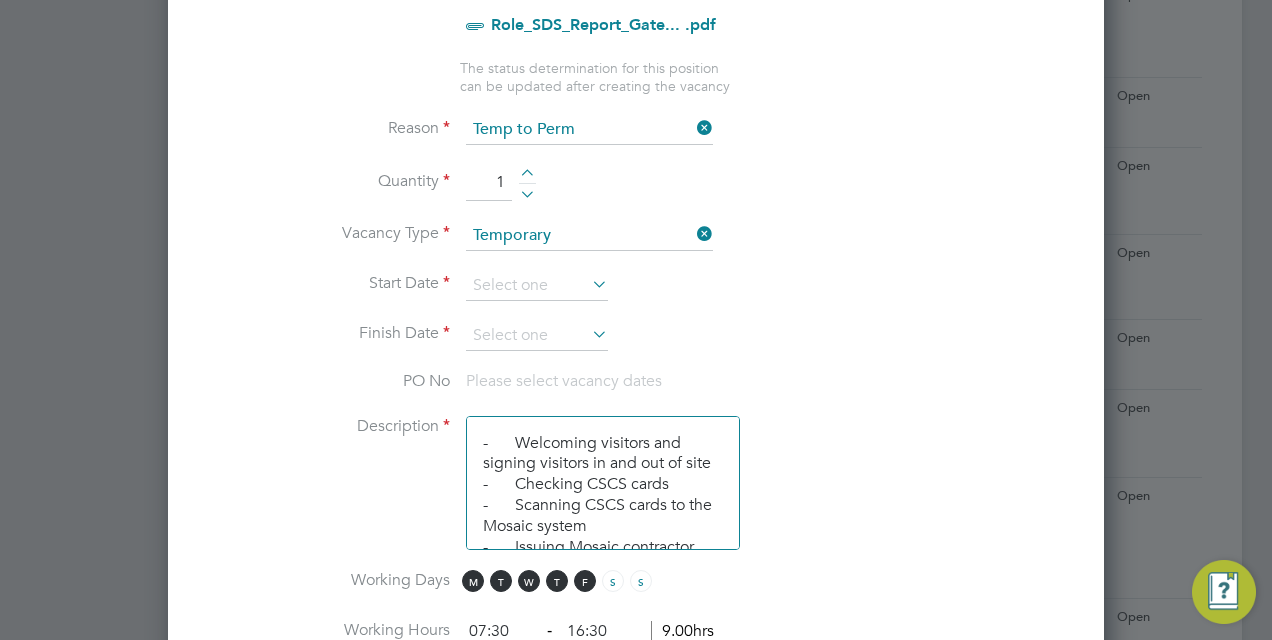 type on "1" 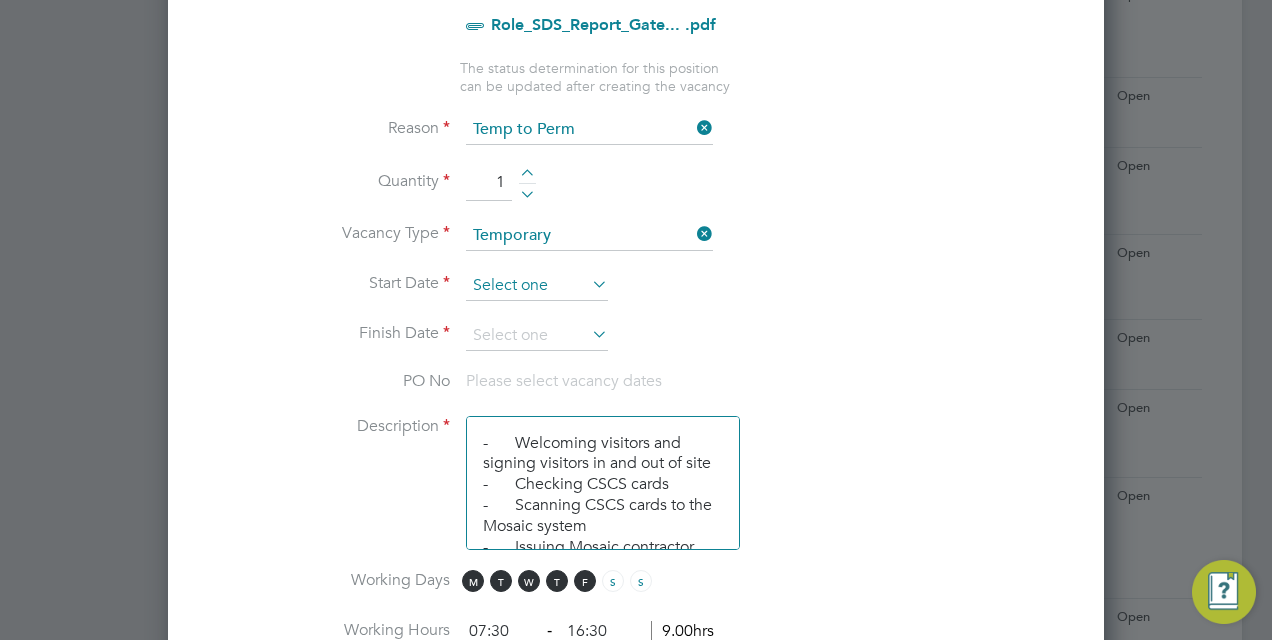 click at bounding box center (537, 286) 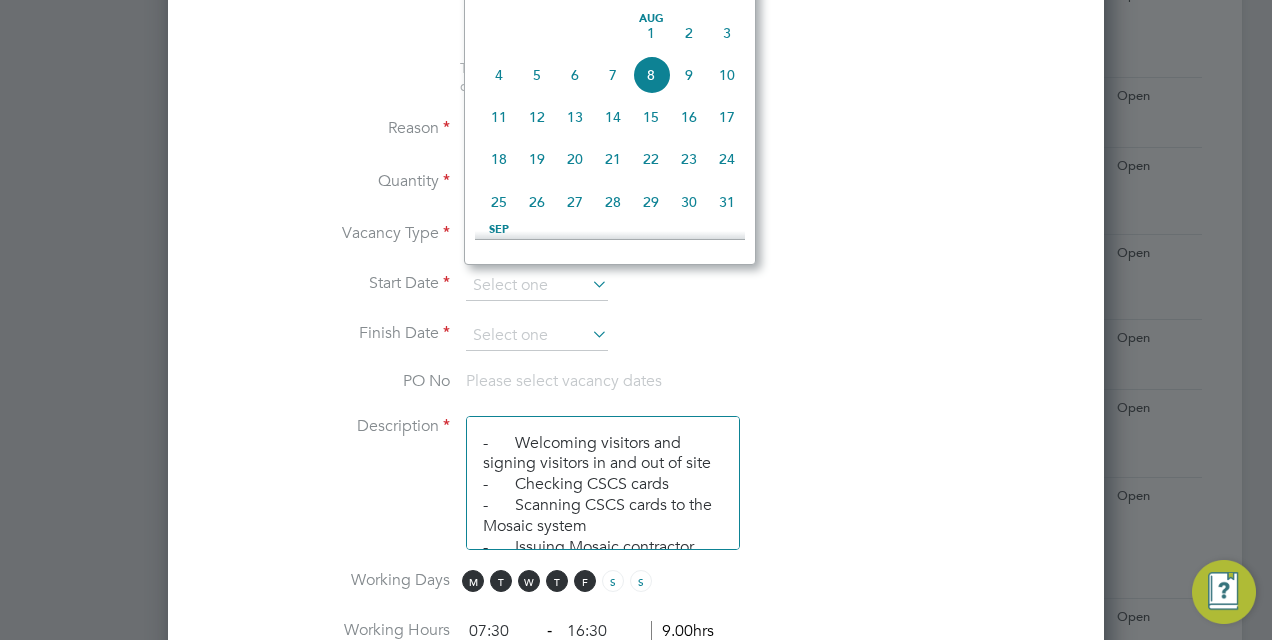 scroll, scrollTop: 544, scrollLeft: 0, axis: vertical 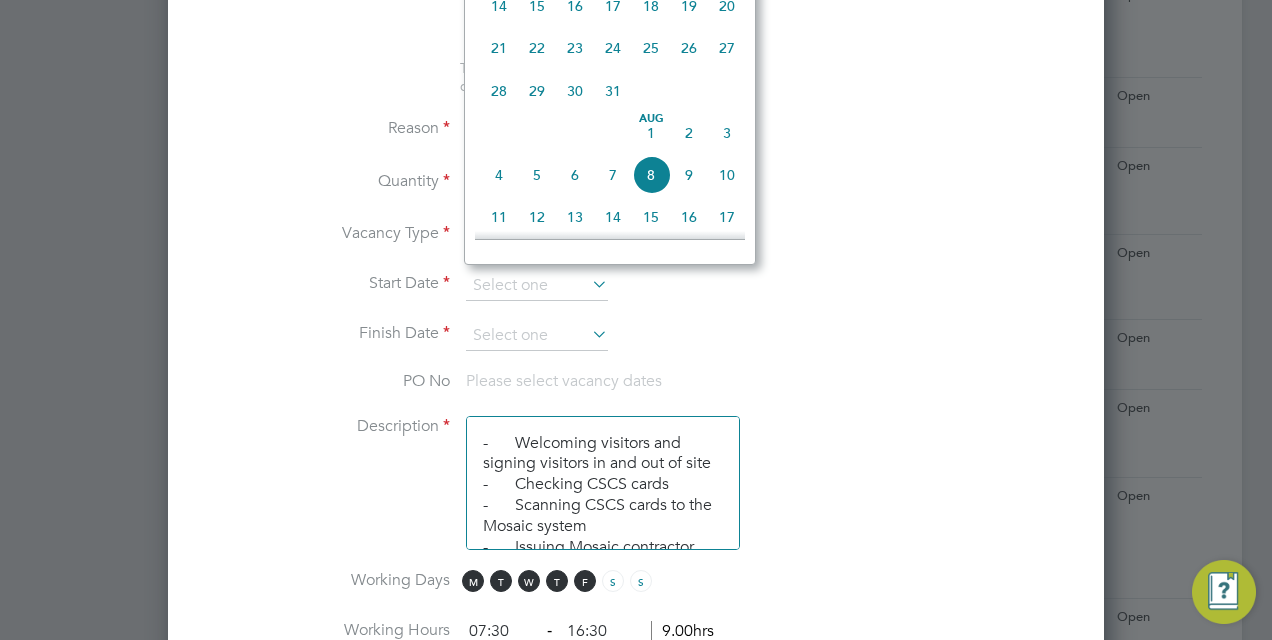 click on "29" 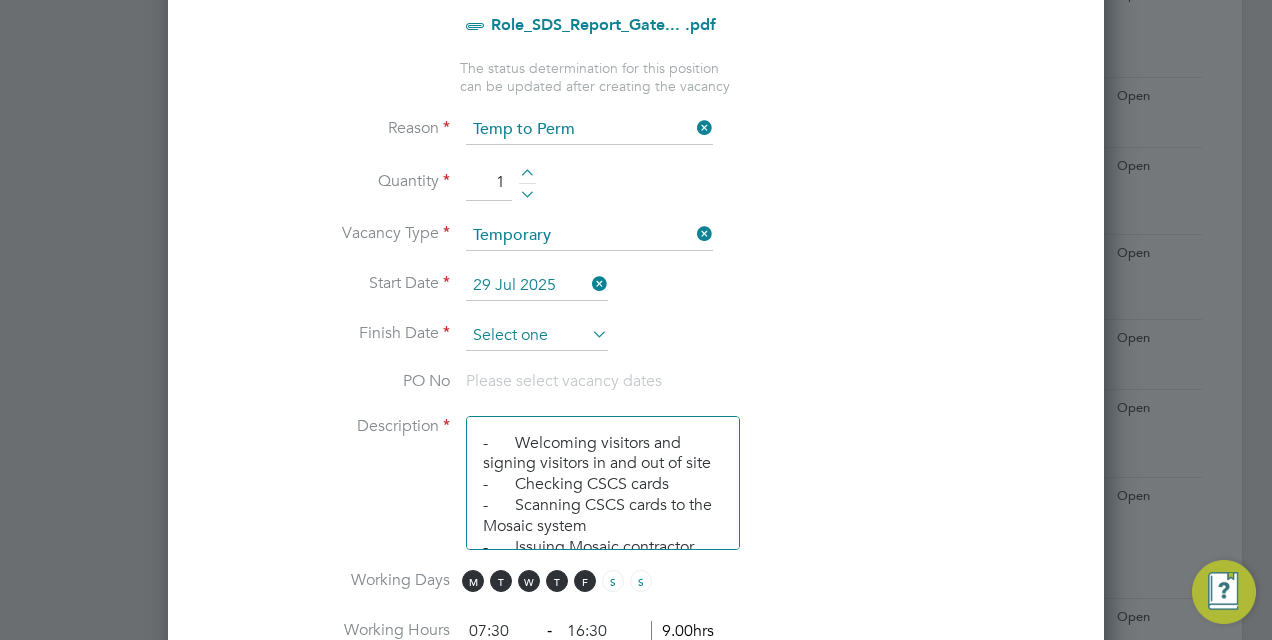 click at bounding box center (537, 336) 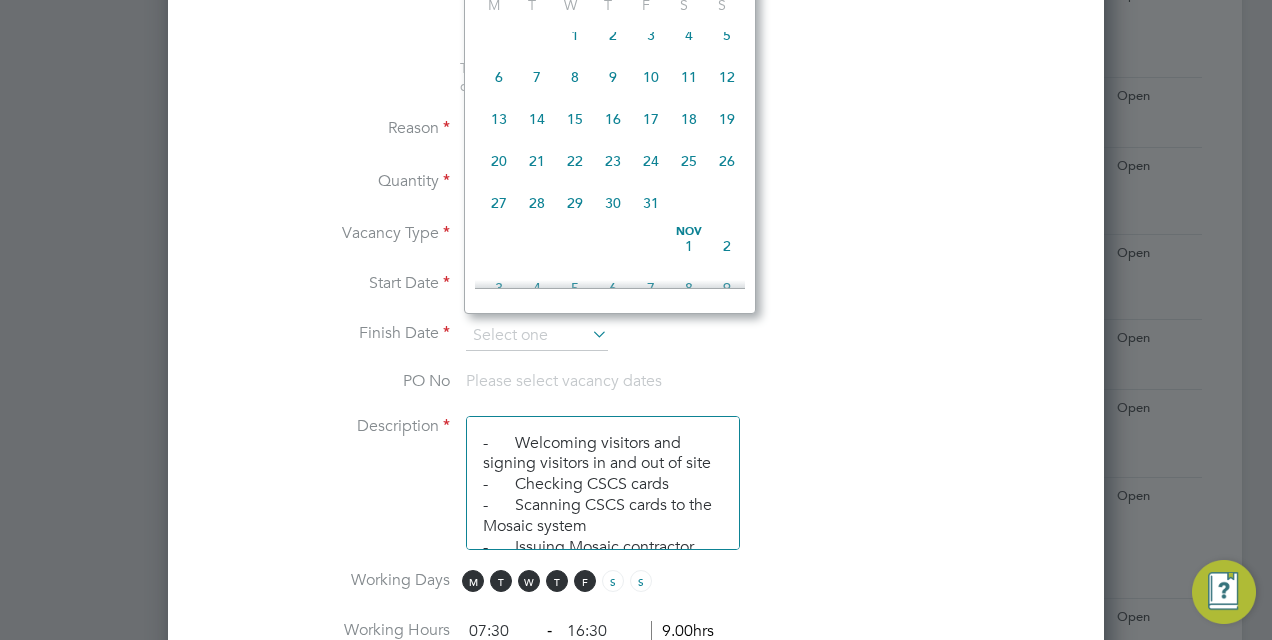 scroll, scrollTop: 1144, scrollLeft: 0, axis: vertical 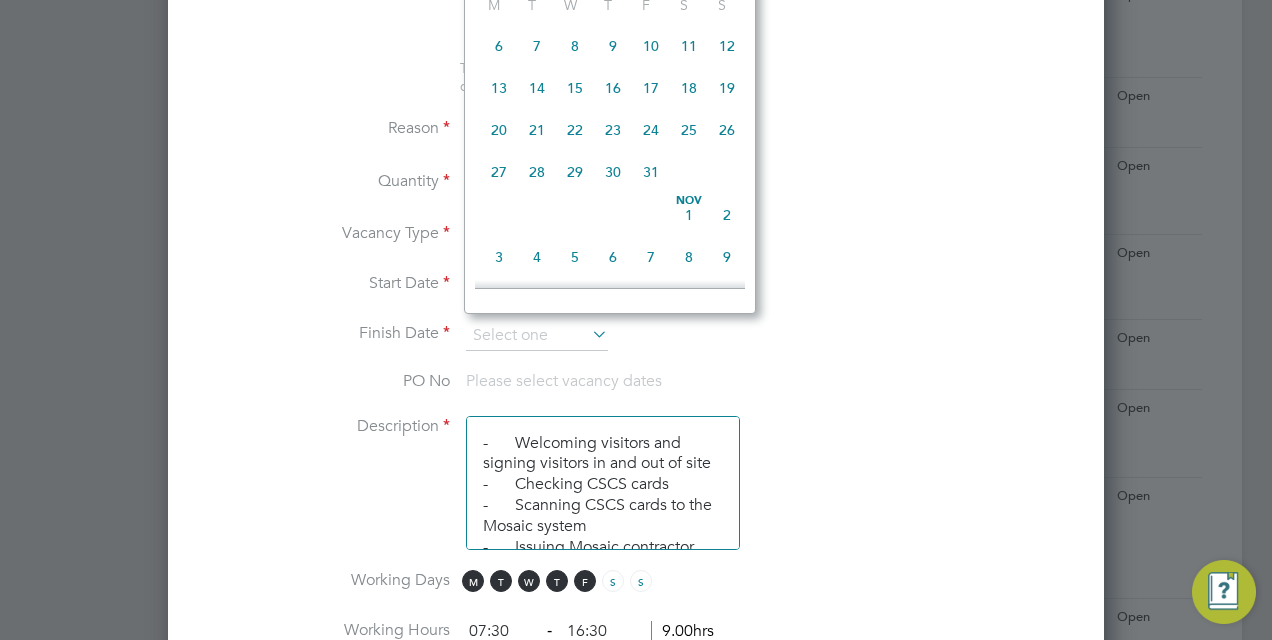 click on "29" 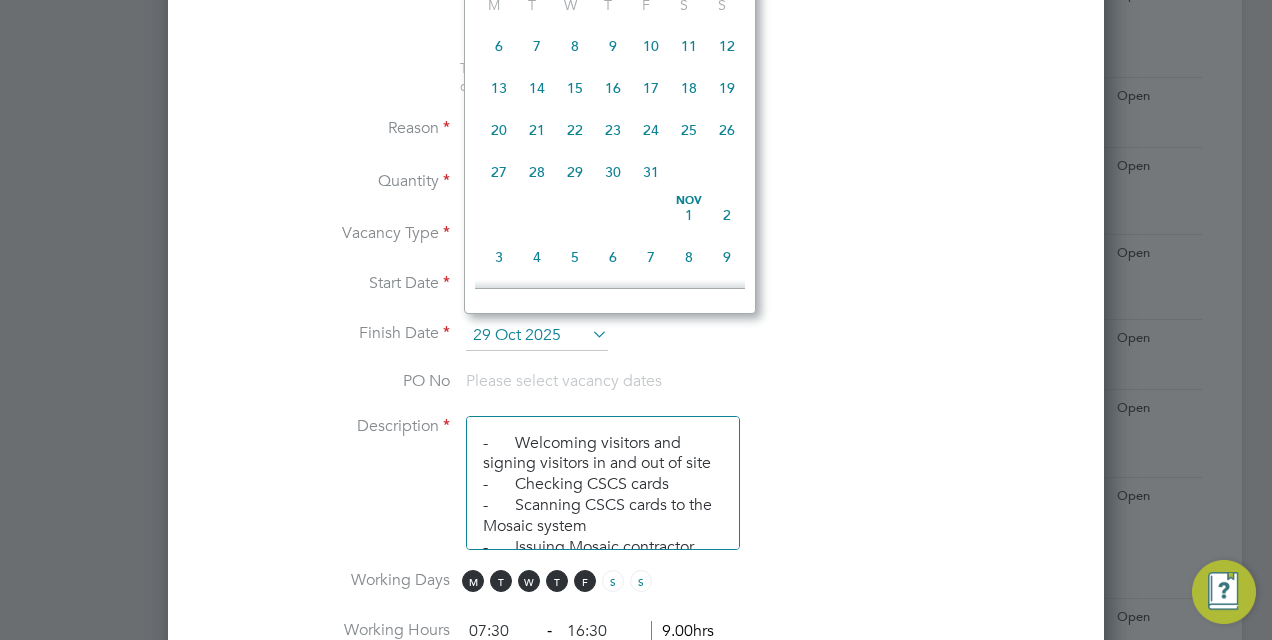 scroll, scrollTop: 10, scrollLeft: 10, axis: both 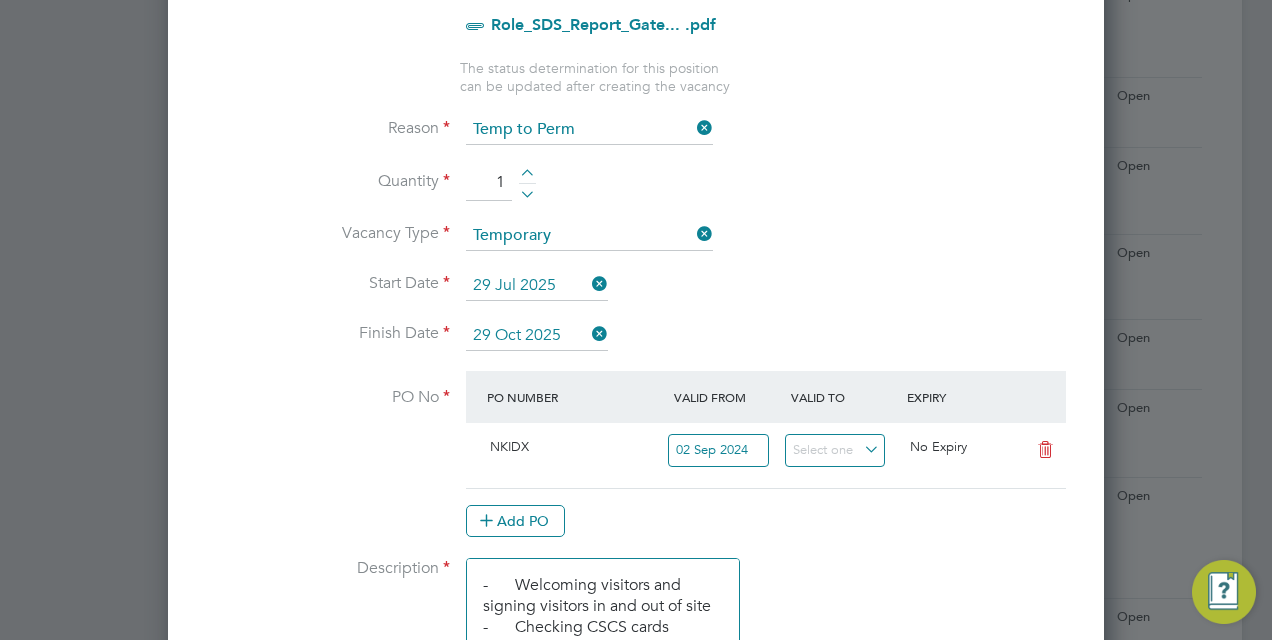 click on "29 Oct 2025" at bounding box center [537, 336] 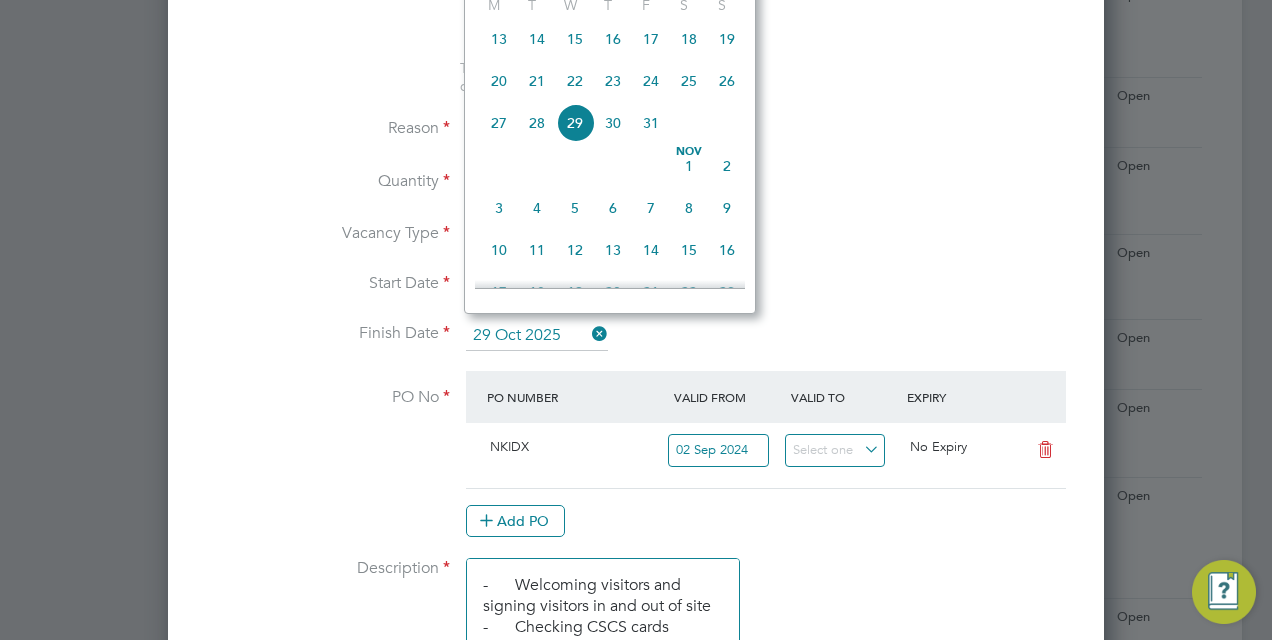 click on "30" 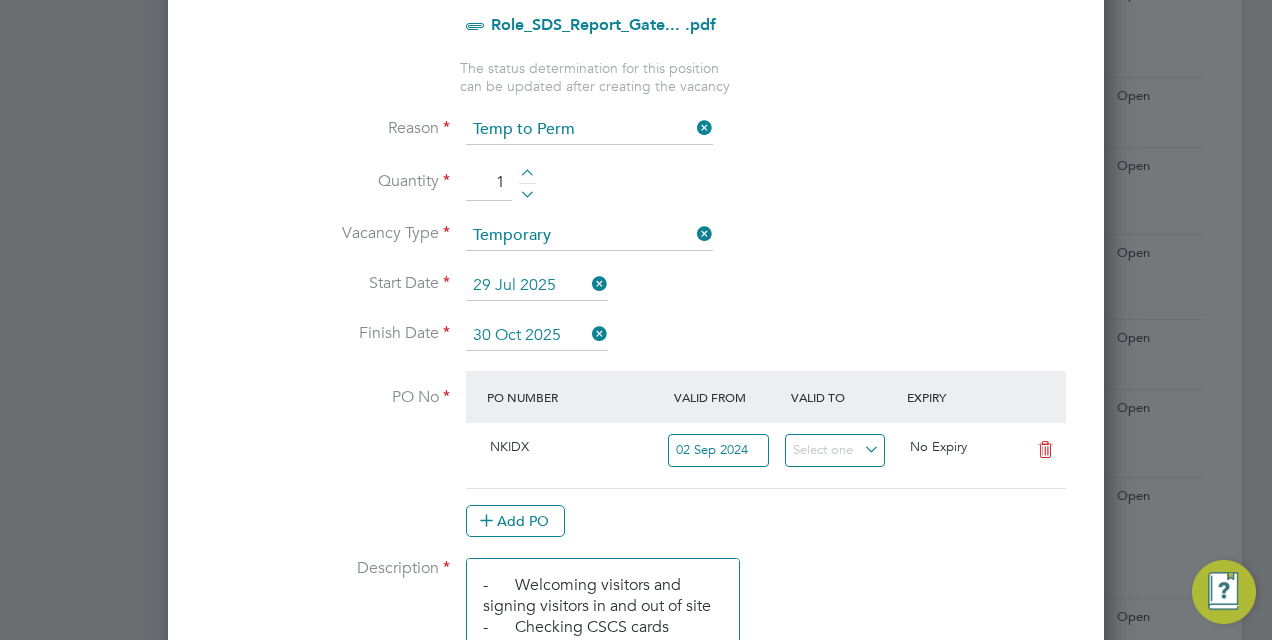 click on "30 Oct 2025" at bounding box center (537, 336) 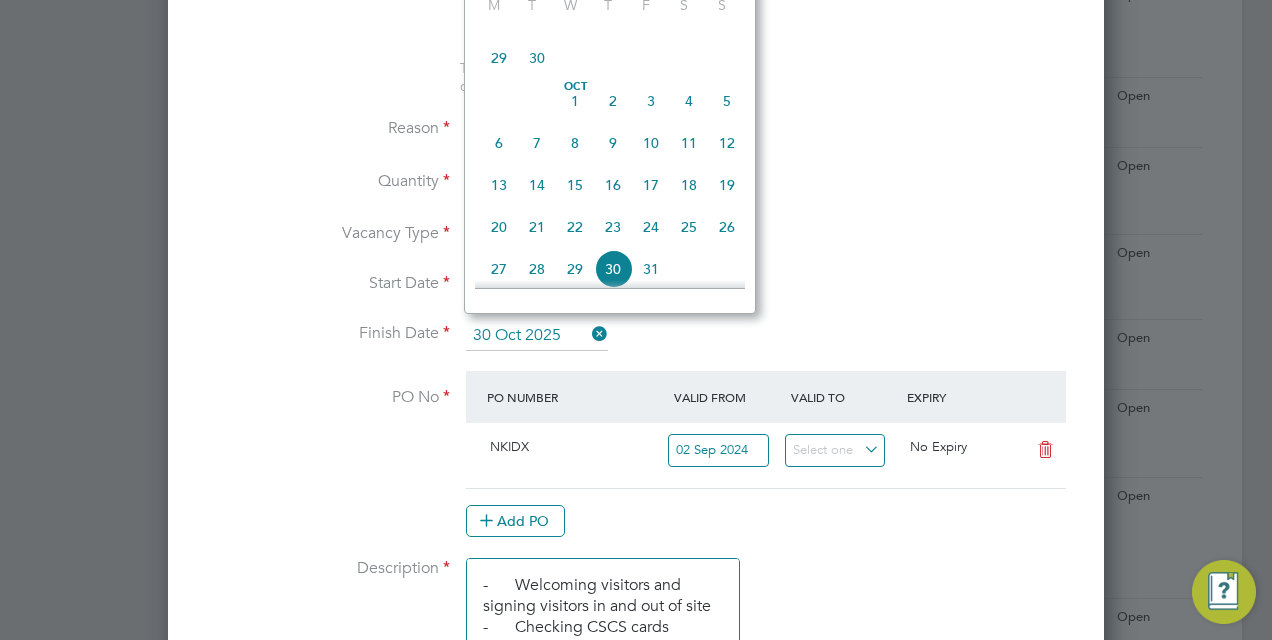 scroll, scrollTop: 629, scrollLeft: 0, axis: vertical 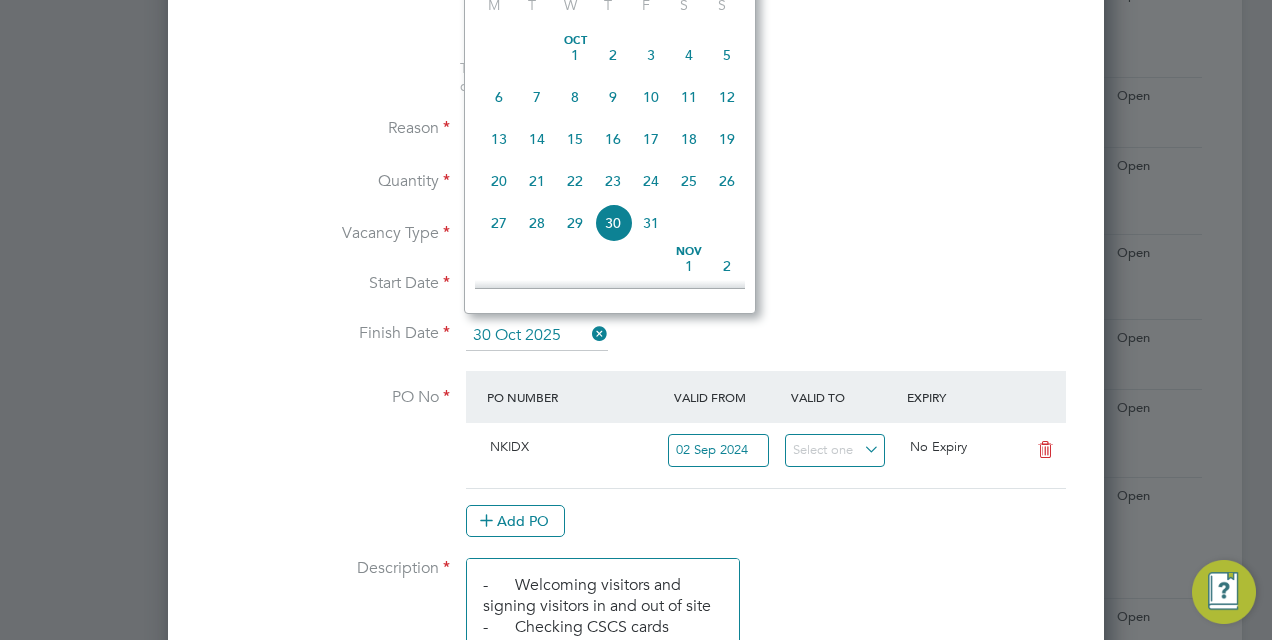 click on "31" 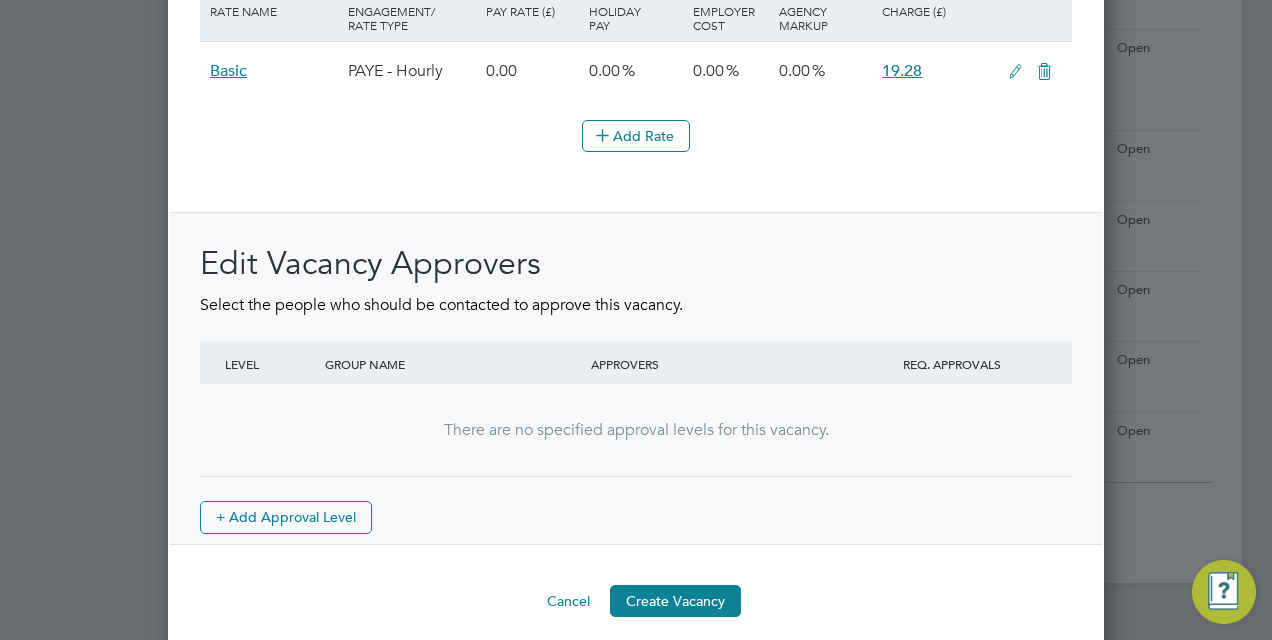 scroll, scrollTop: 2426, scrollLeft: 0, axis: vertical 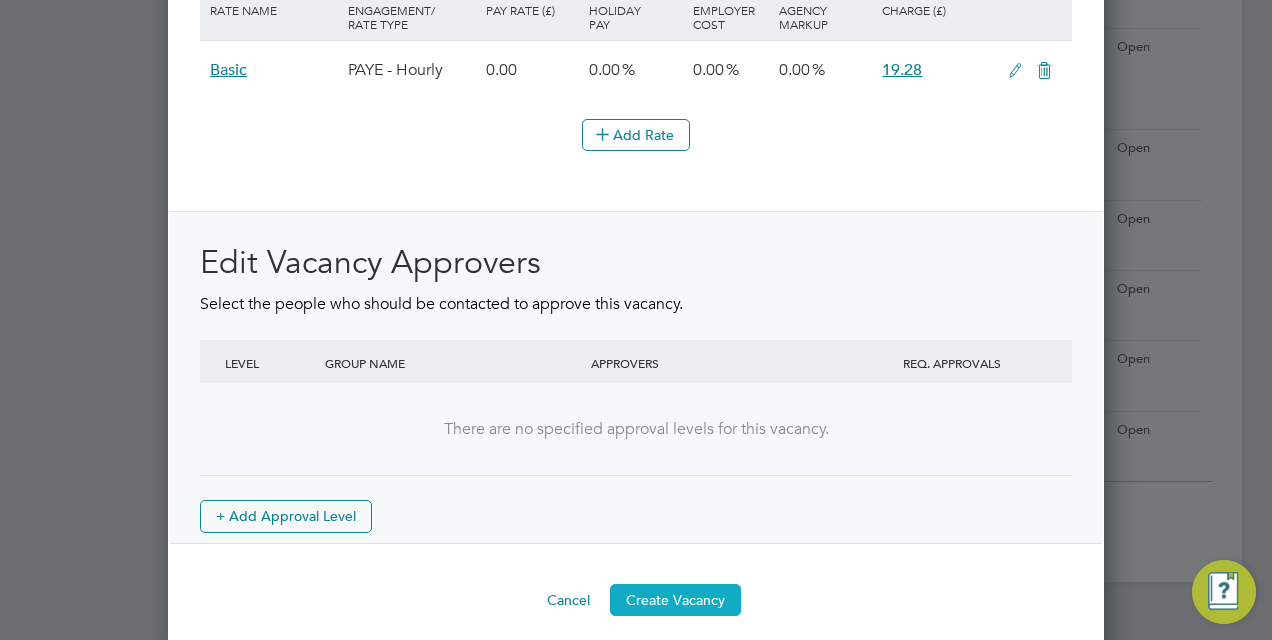 click on "Create Vacancy" at bounding box center [675, 600] 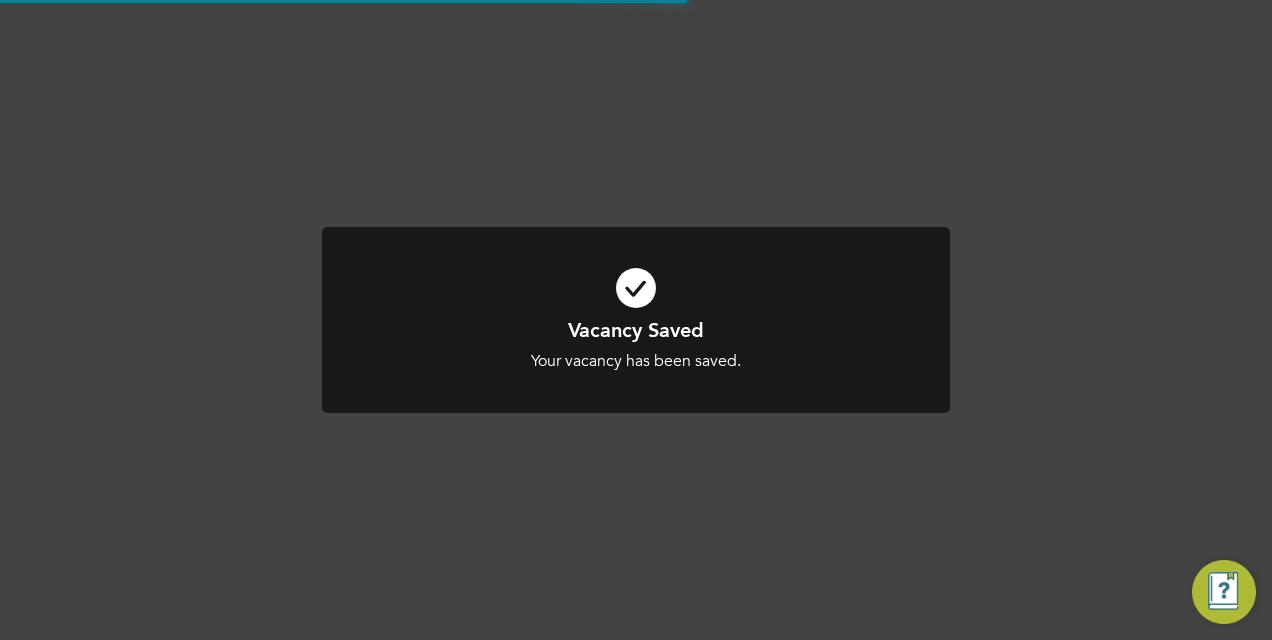 scroll, scrollTop: 1824, scrollLeft: 0, axis: vertical 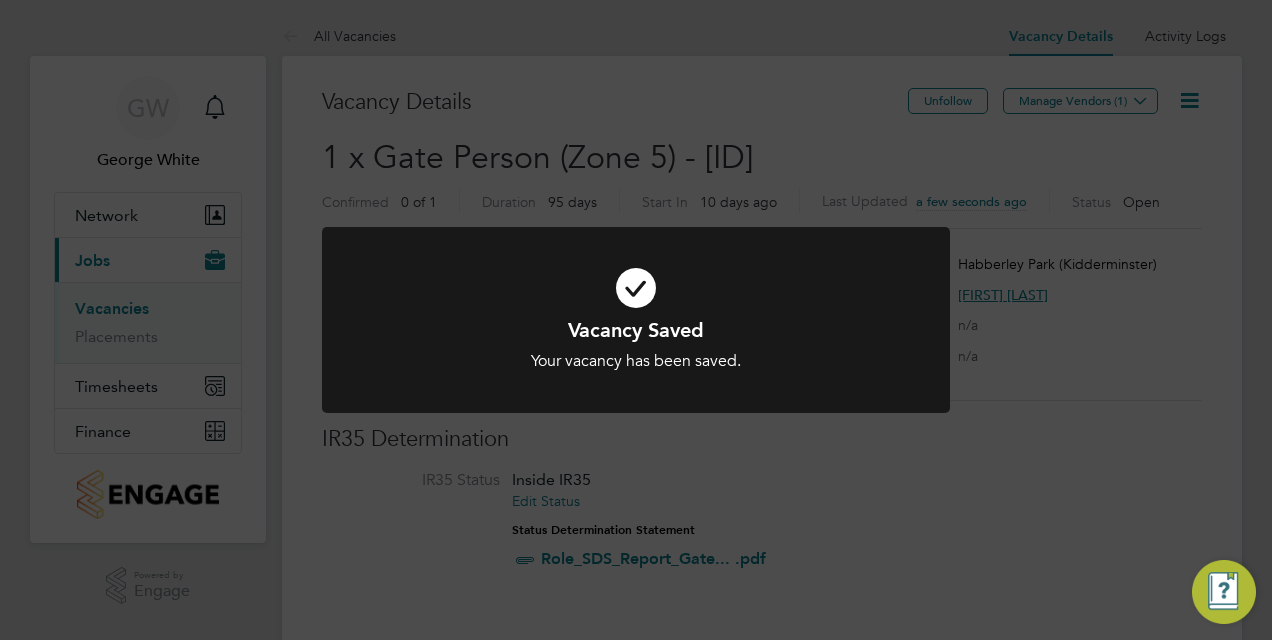 drag, startPoint x: 866, startPoint y: 104, endPoint x: 931, endPoint y: 114, distance: 65.76473 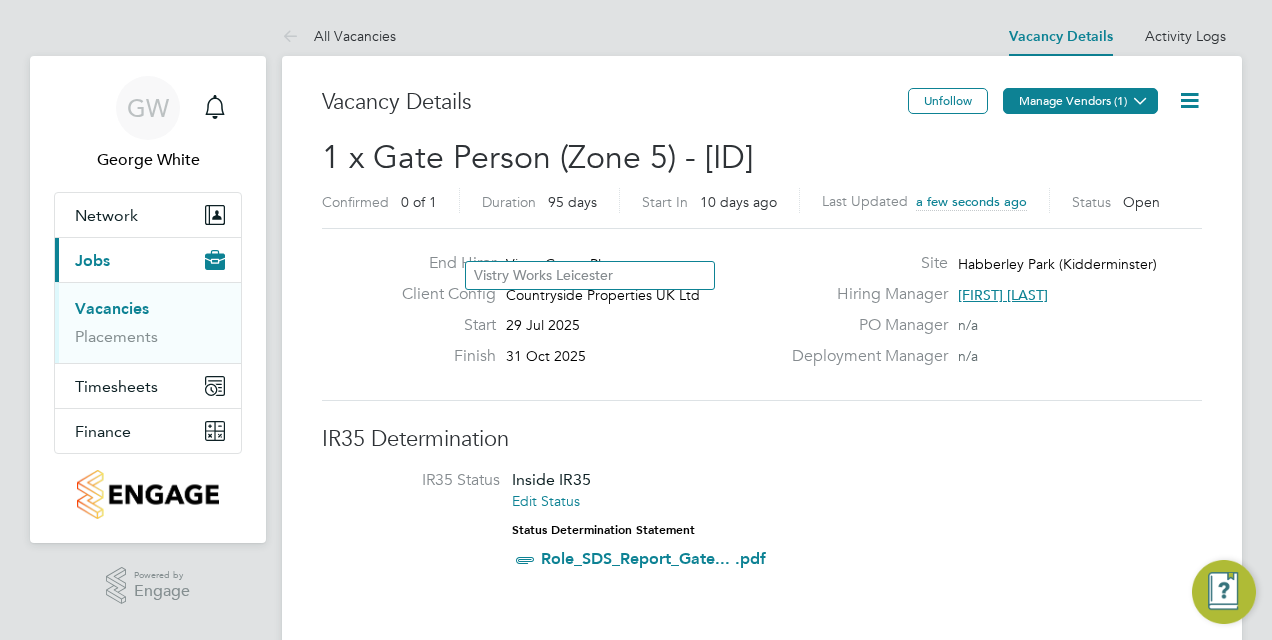 click on "Manage Vendors (1)" 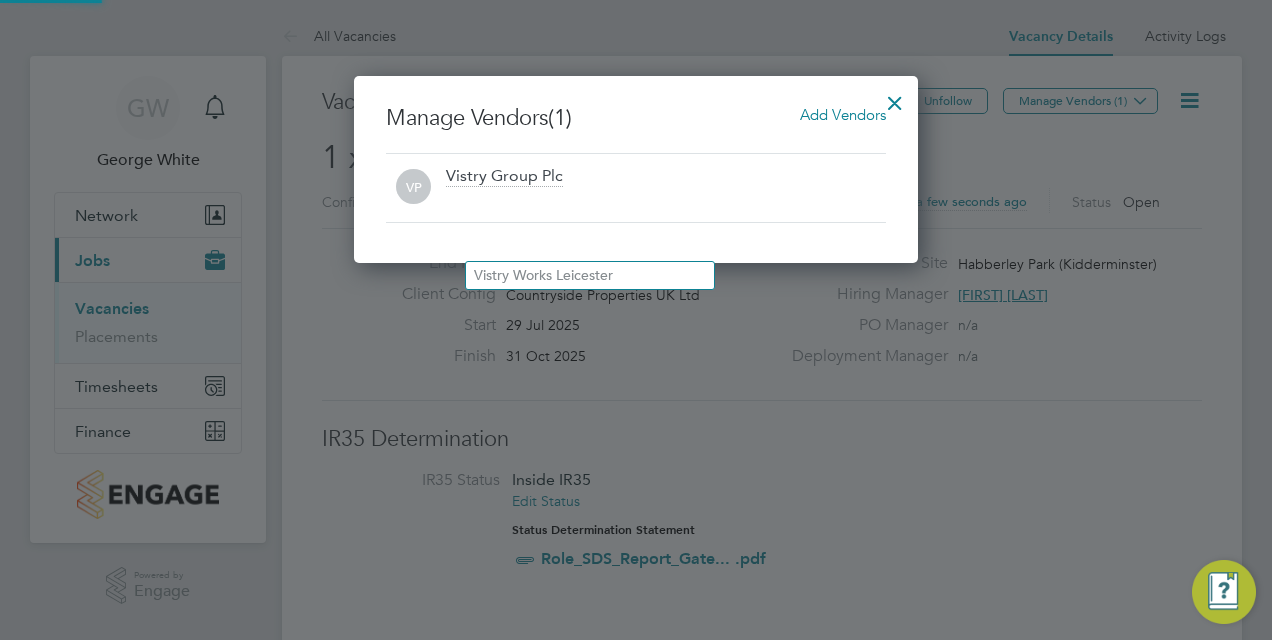 scroll, scrollTop: 10, scrollLeft: 10, axis: both 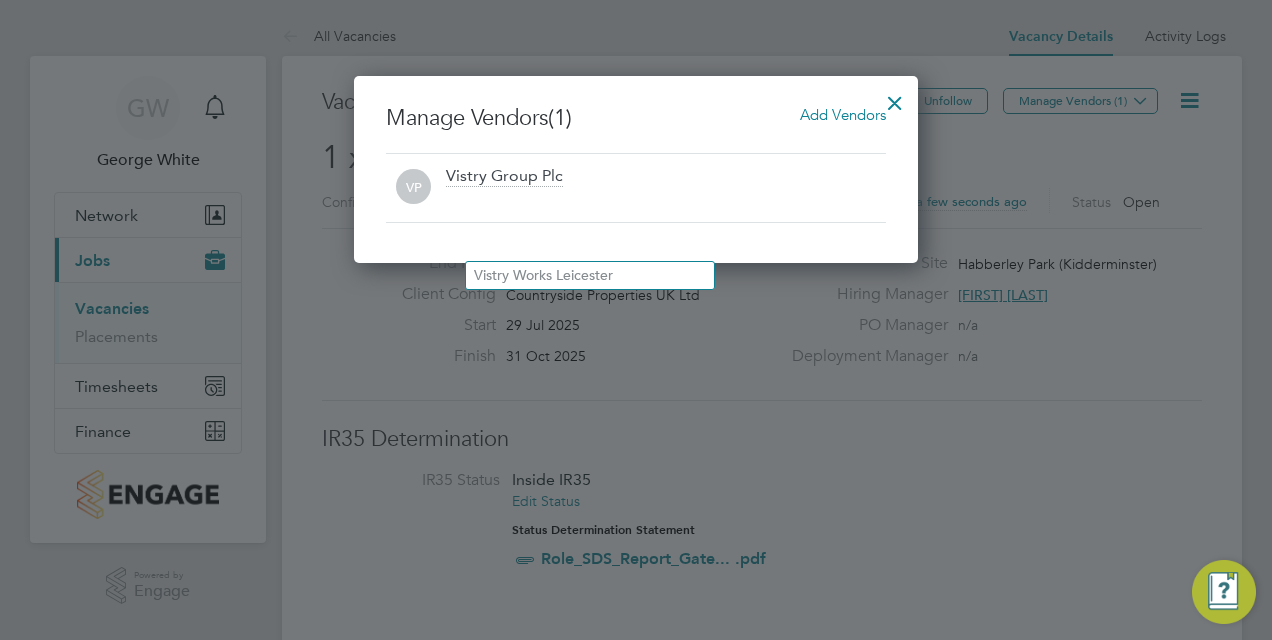 click on "Add Vendors" at bounding box center [843, 115] 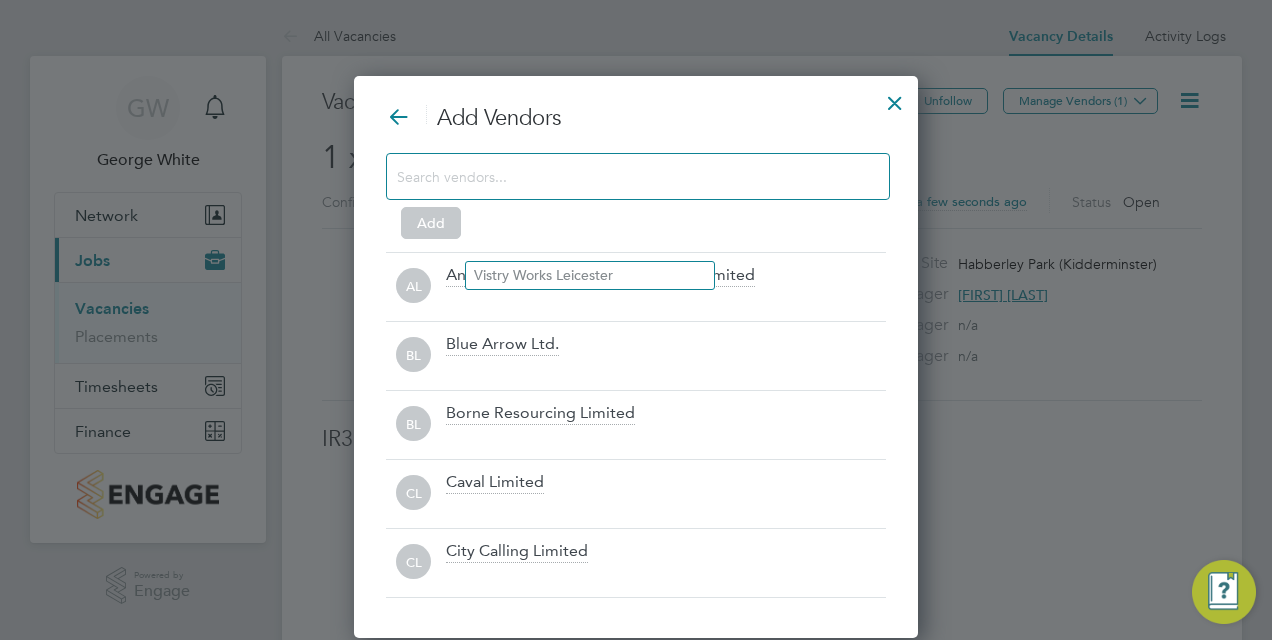 click at bounding box center [638, 176] 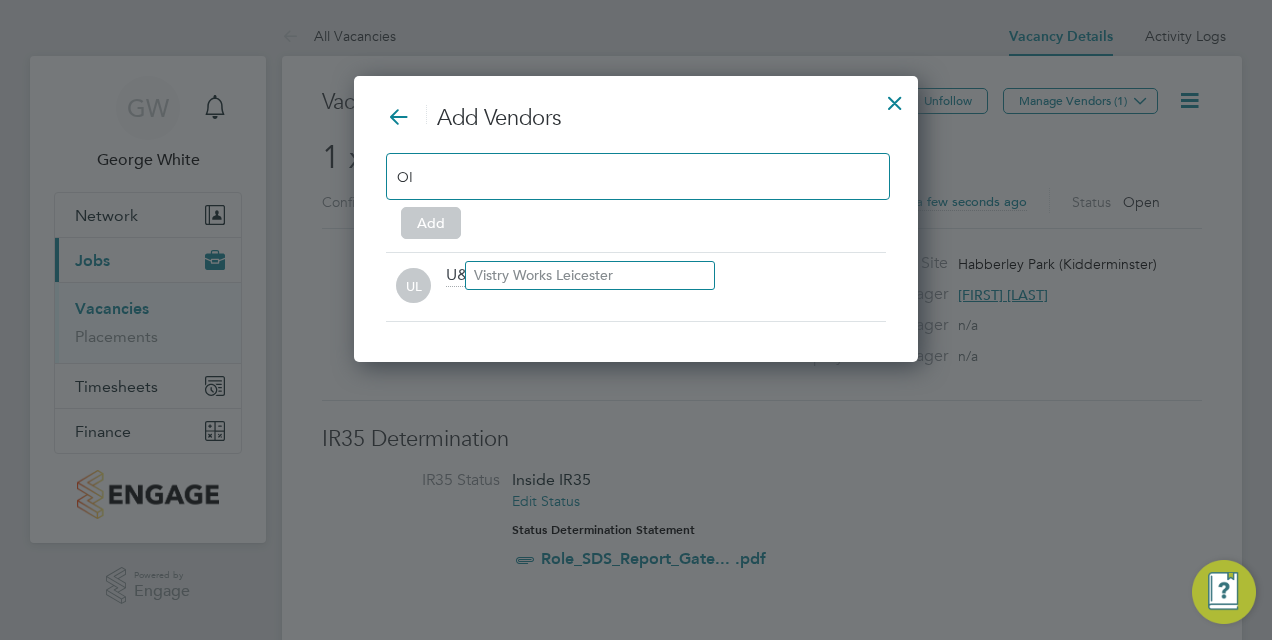 type on "O" 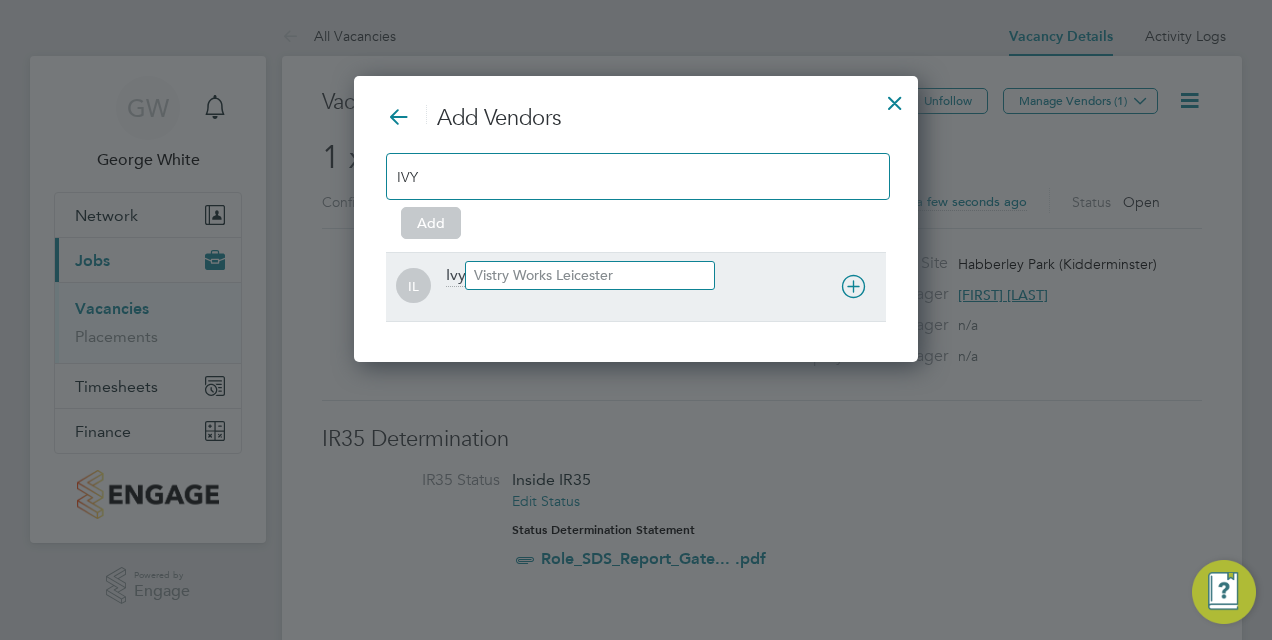type on "IVY" 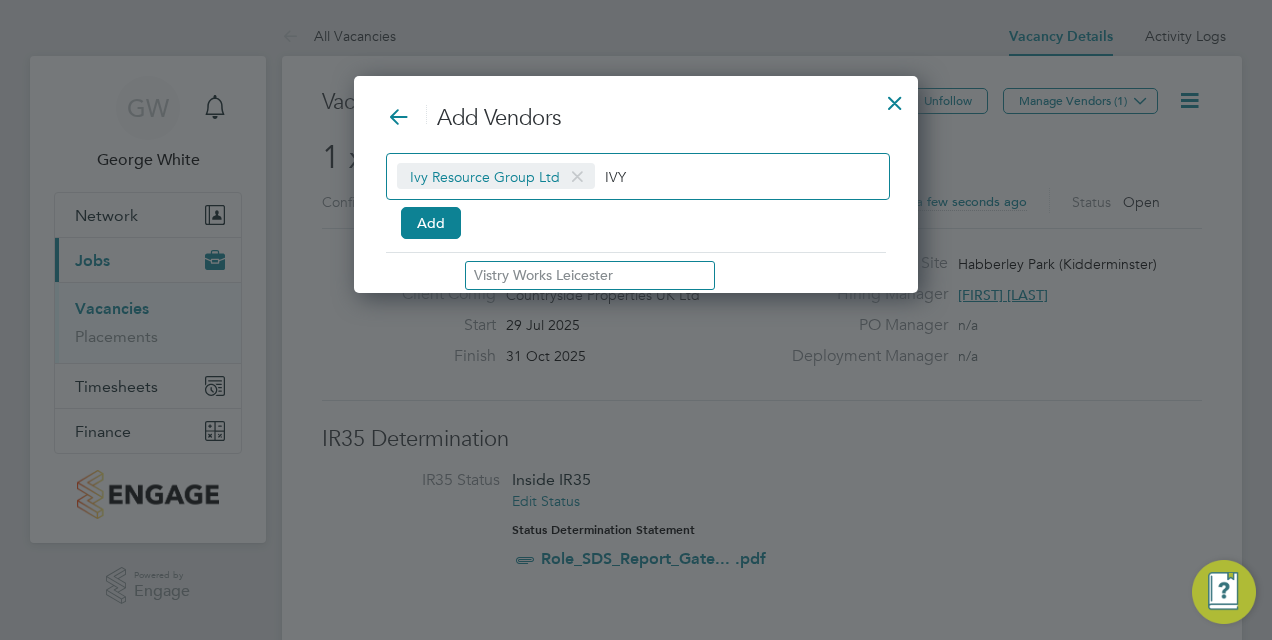 drag, startPoint x: 426, startPoint y: 221, endPoint x: 678, endPoint y: 226, distance: 252.04959 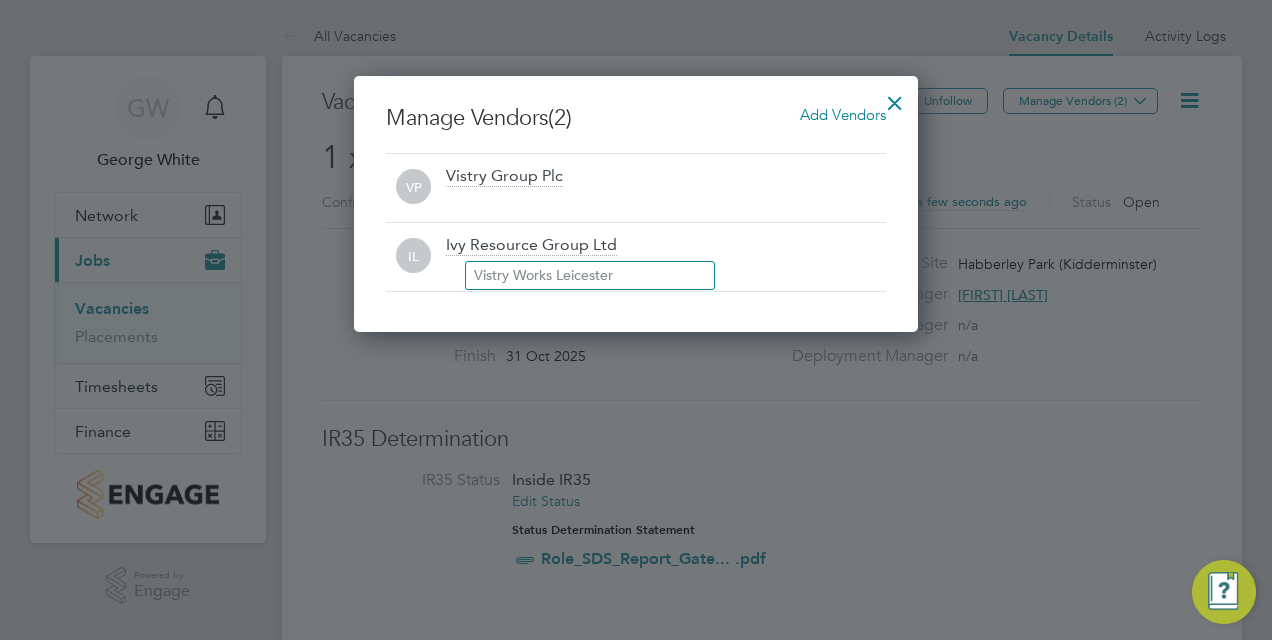 click at bounding box center [895, 98] 